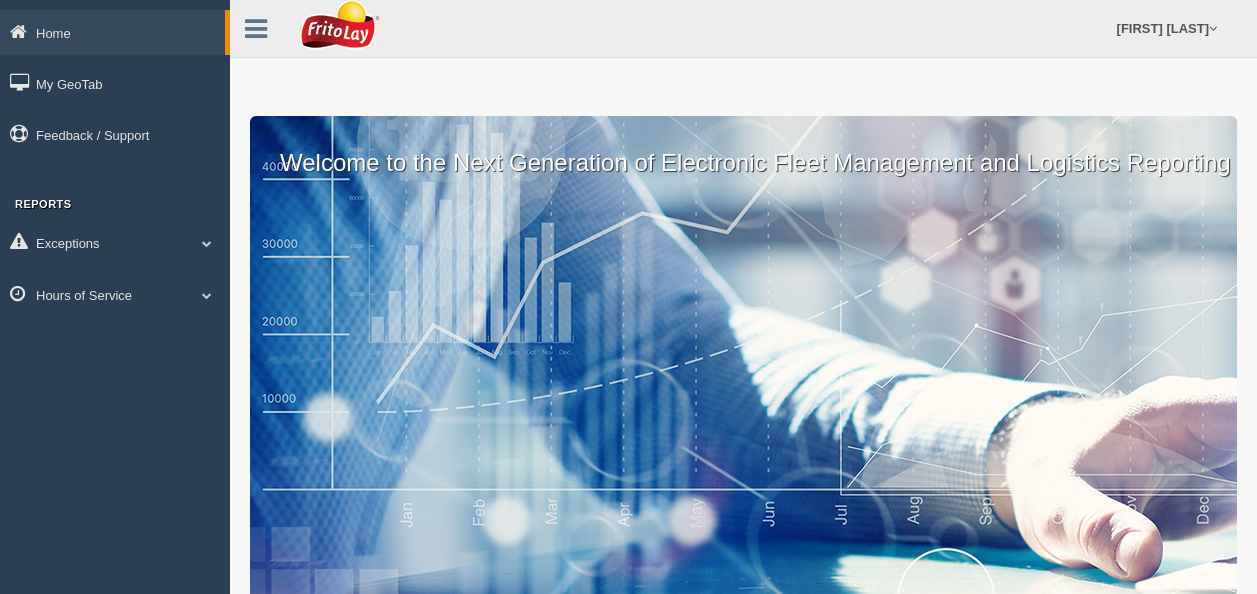 scroll, scrollTop: 0, scrollLeft: 0, axis: both 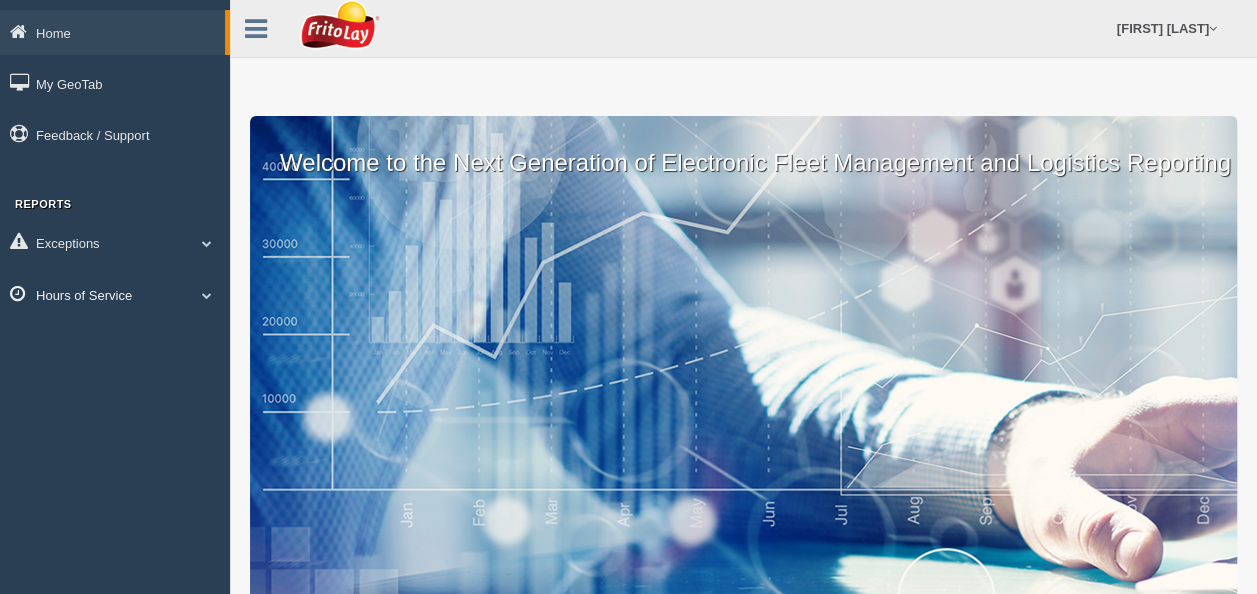 click on "Hours of Service" at bounding box center [115, 294] 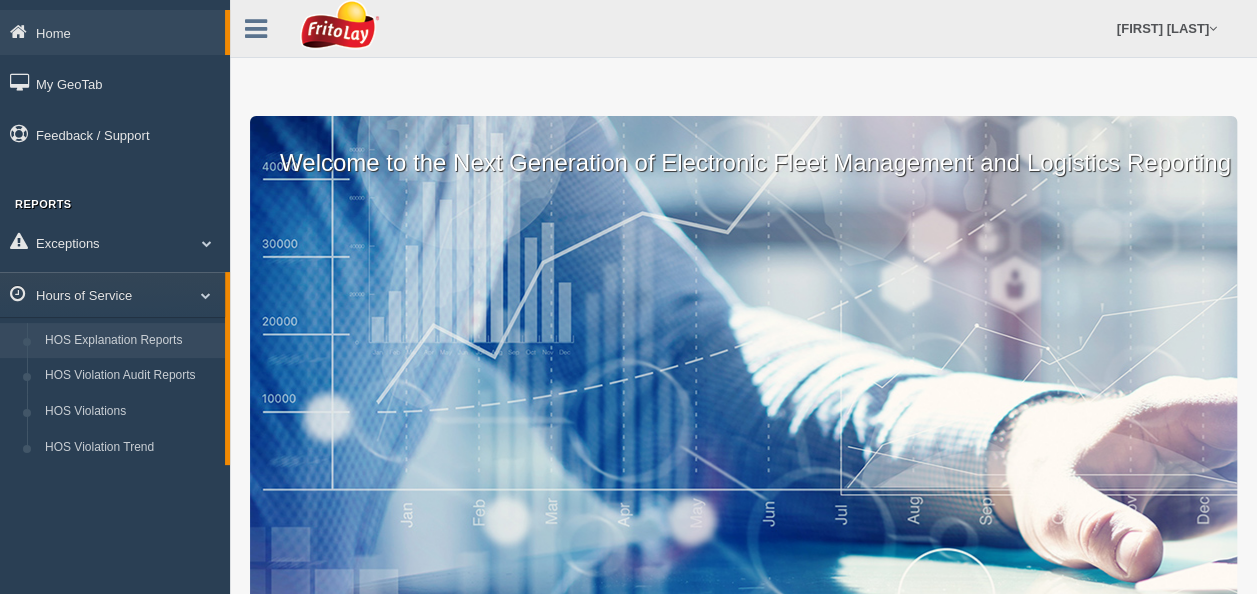 click on "HOS Explanation Reports" at bounding box center [130, 341] 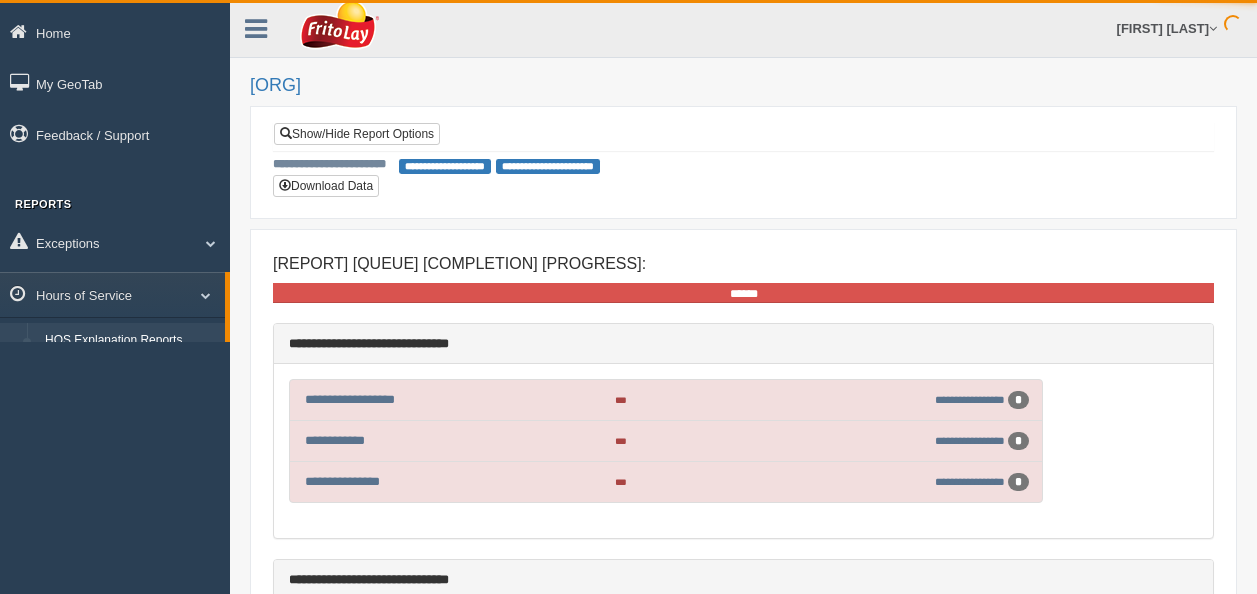 scroll, scrollTop: 0, scrollLeft: 0, axis: both 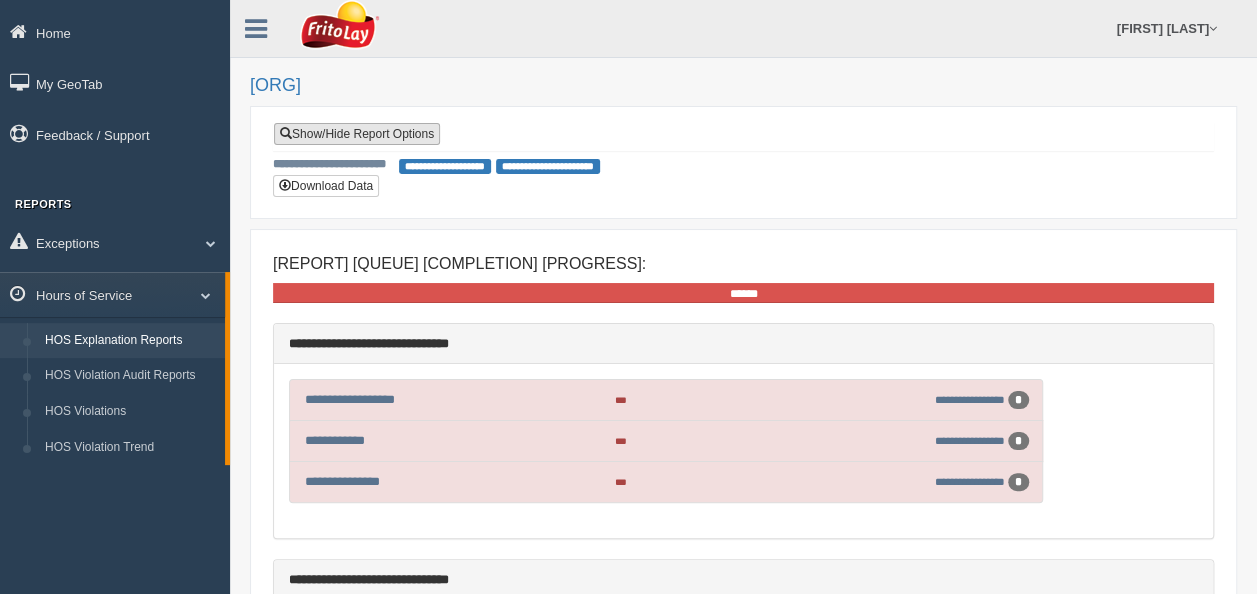 click on "Show/Hide Report Options" at bounding box center (357, 134) 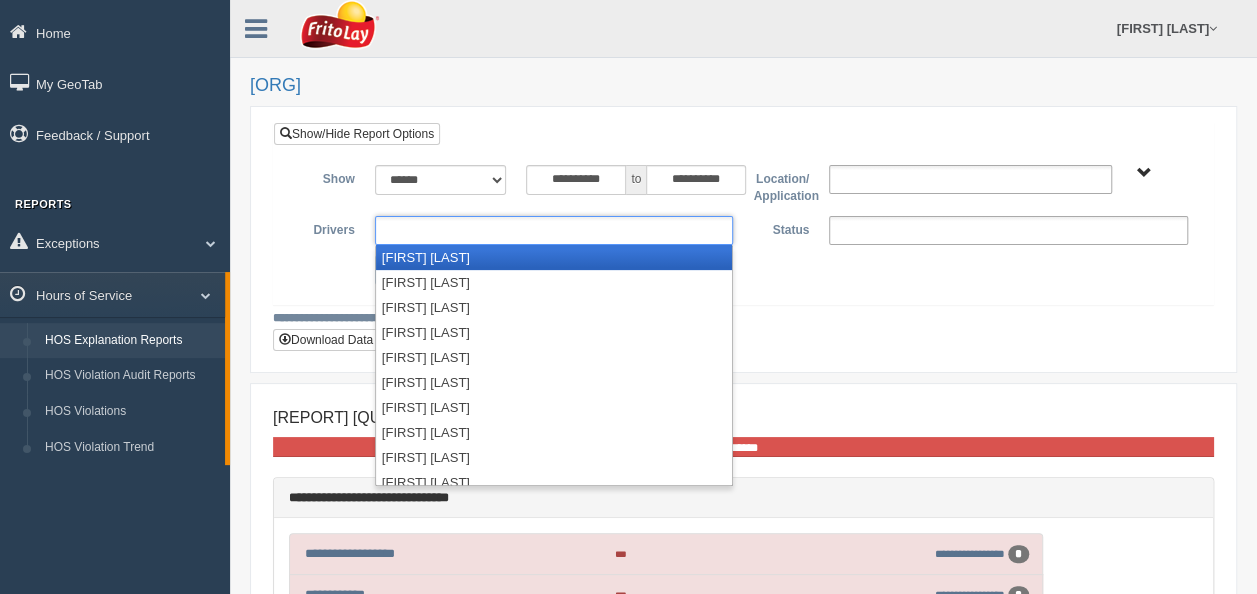 click at bounding box center (554, 230) 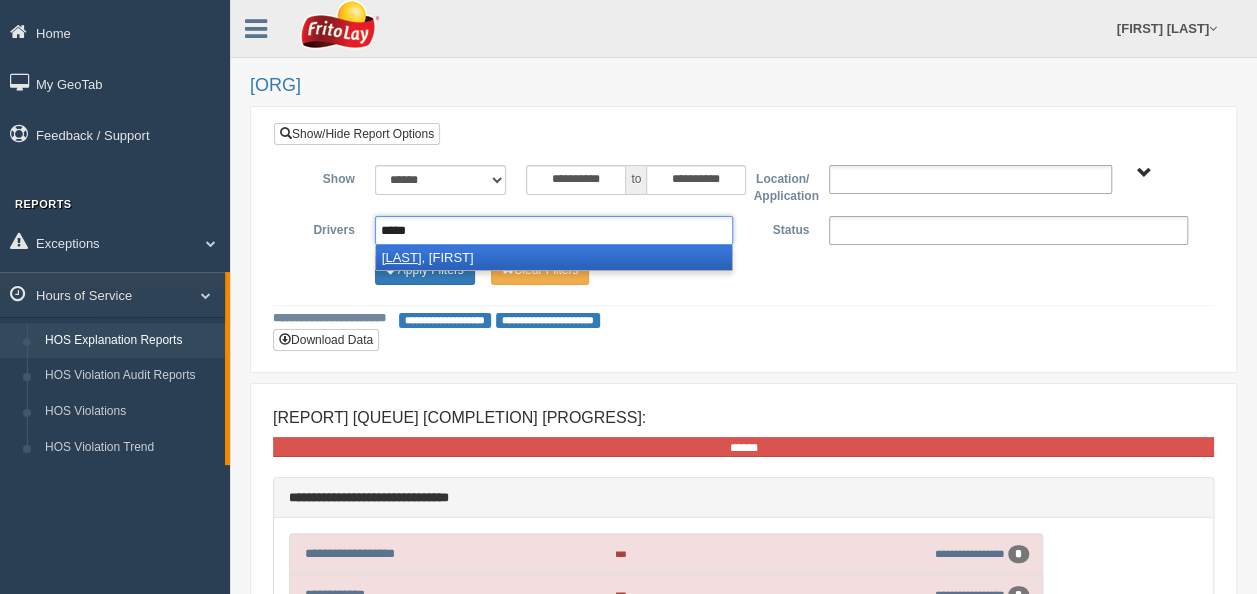 type on "*****" 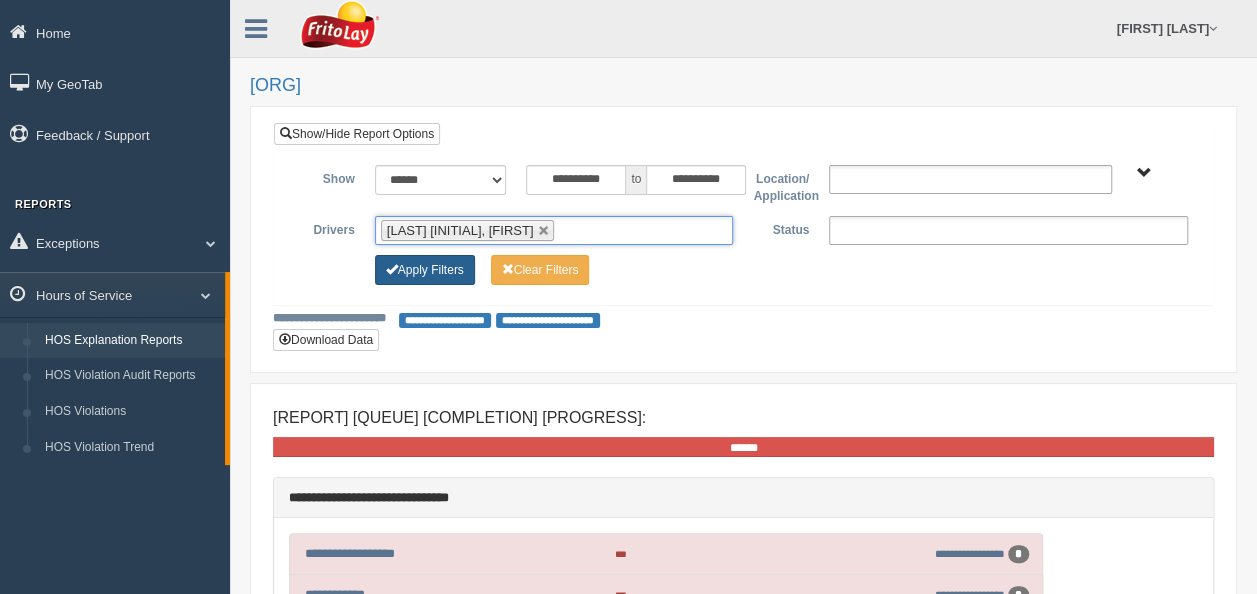 click on "Apply Filters" at bounding box center [425, 270] 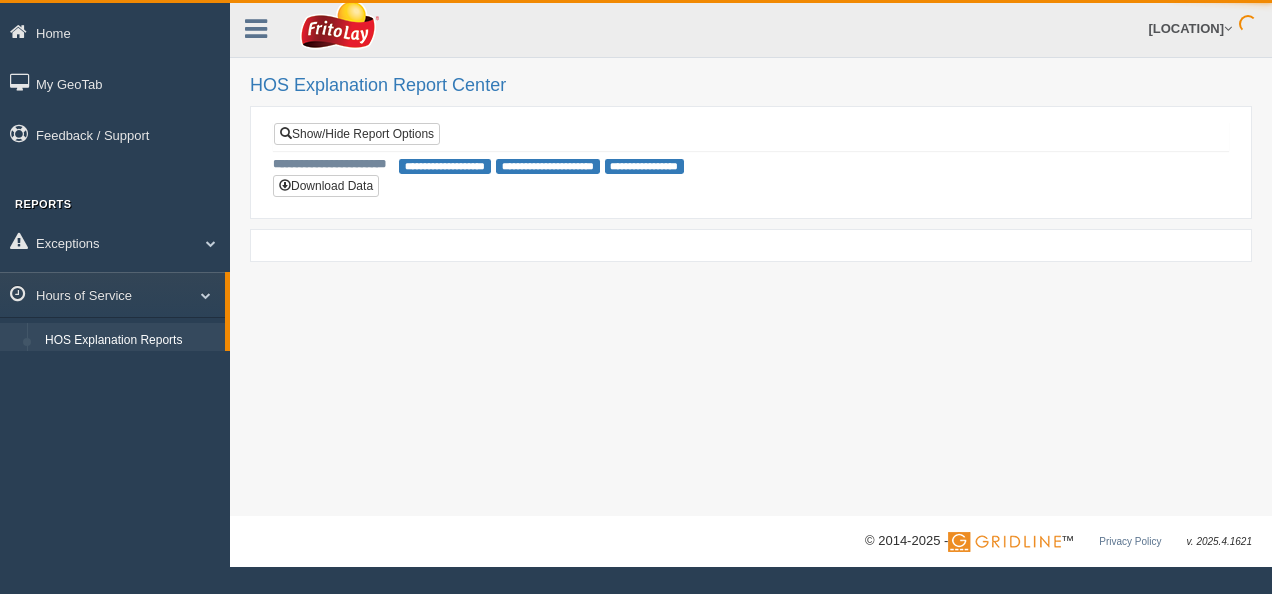scroll, scrollTop: 0, scrollLeft: 0, axis: both 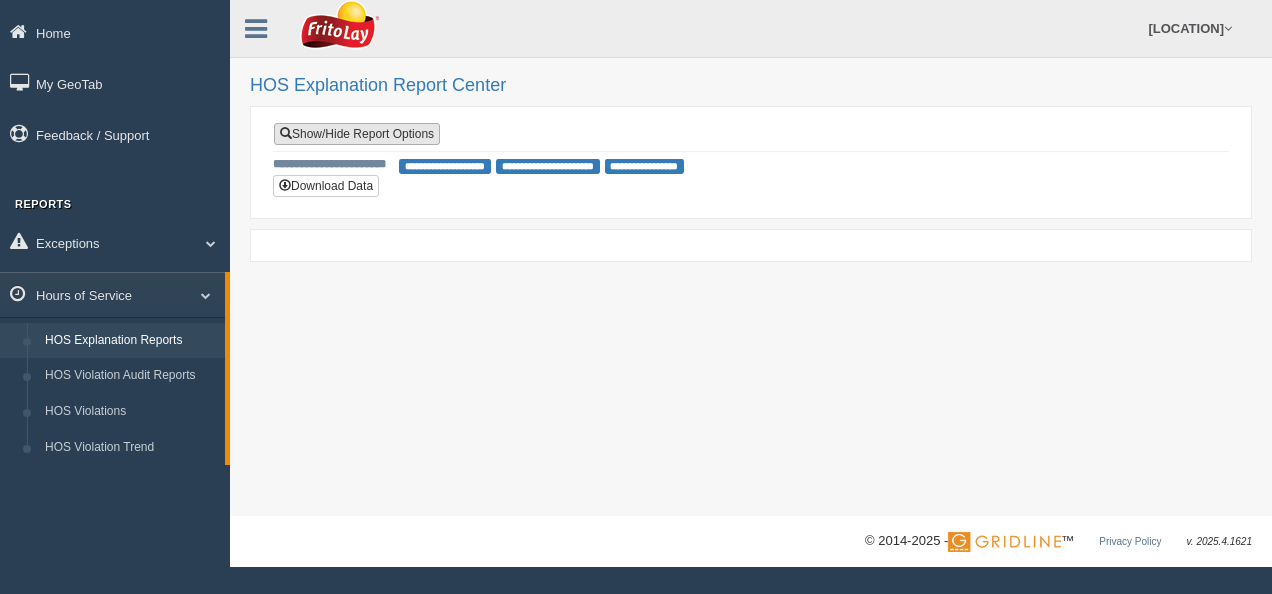 click on "Show/Hide Report Options" at bounding box center [357, 134] 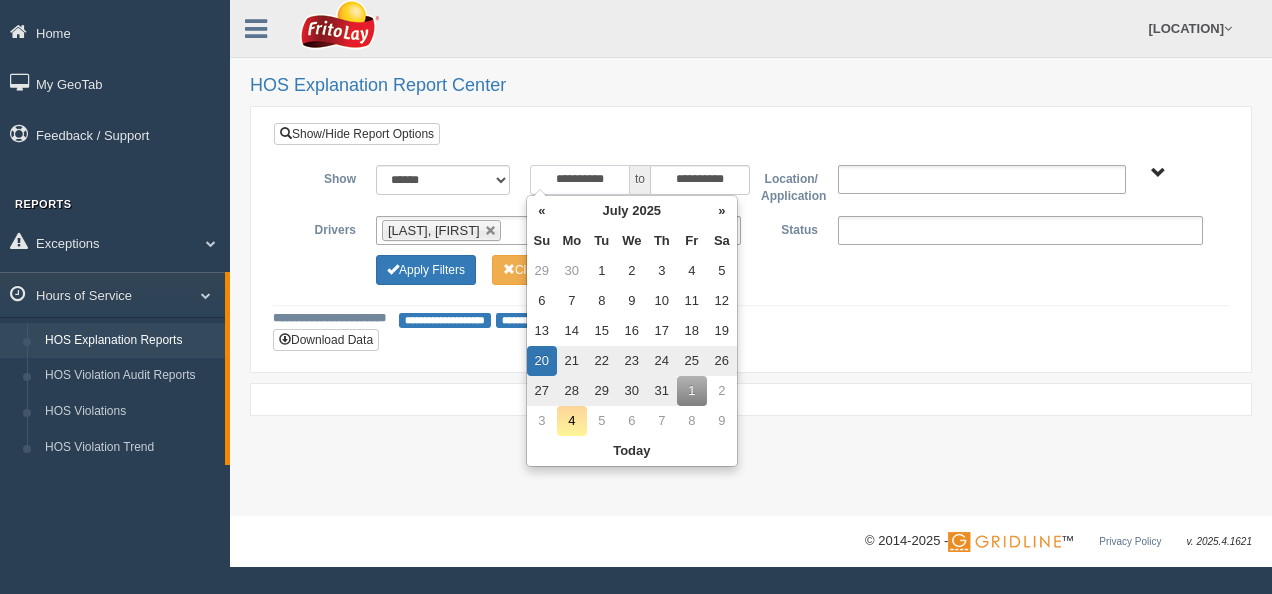 click on "**********" at bounding box center (580, 180) 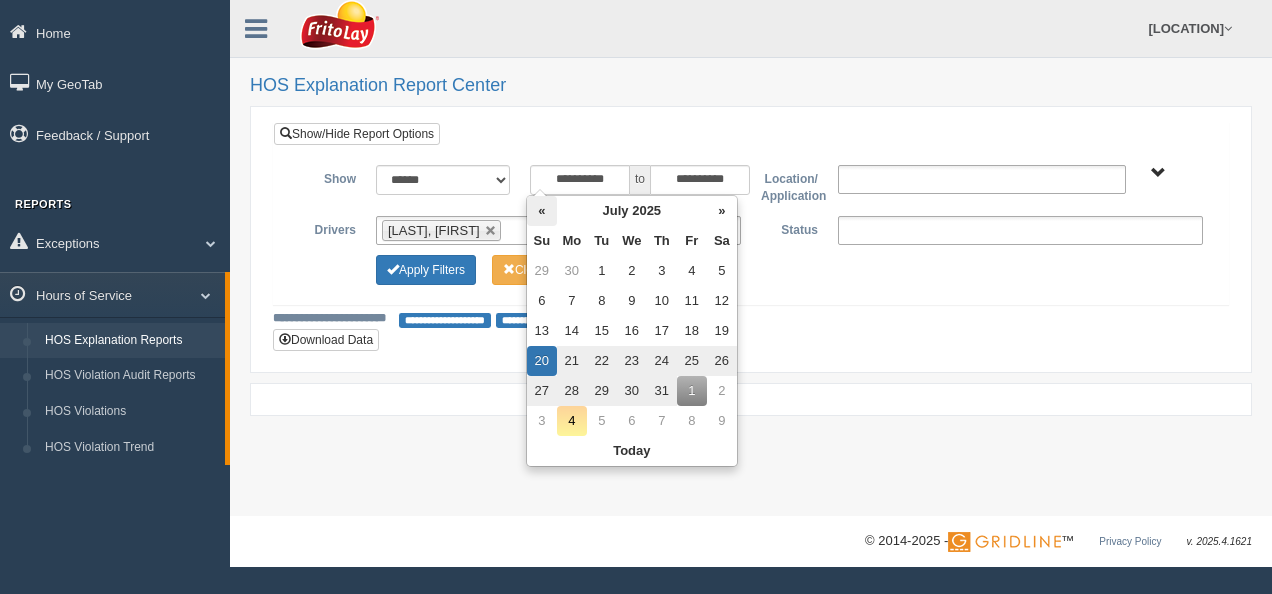 click on "«" at bounding box center (542, 211) 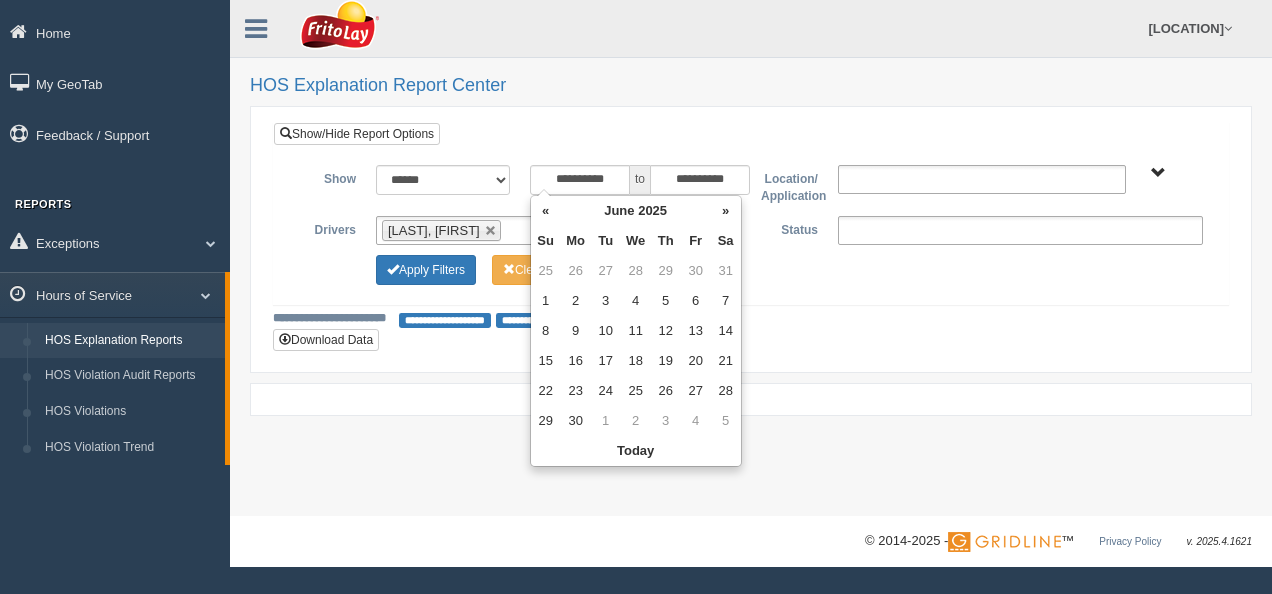click on "«" at bounding box center [546, 211] 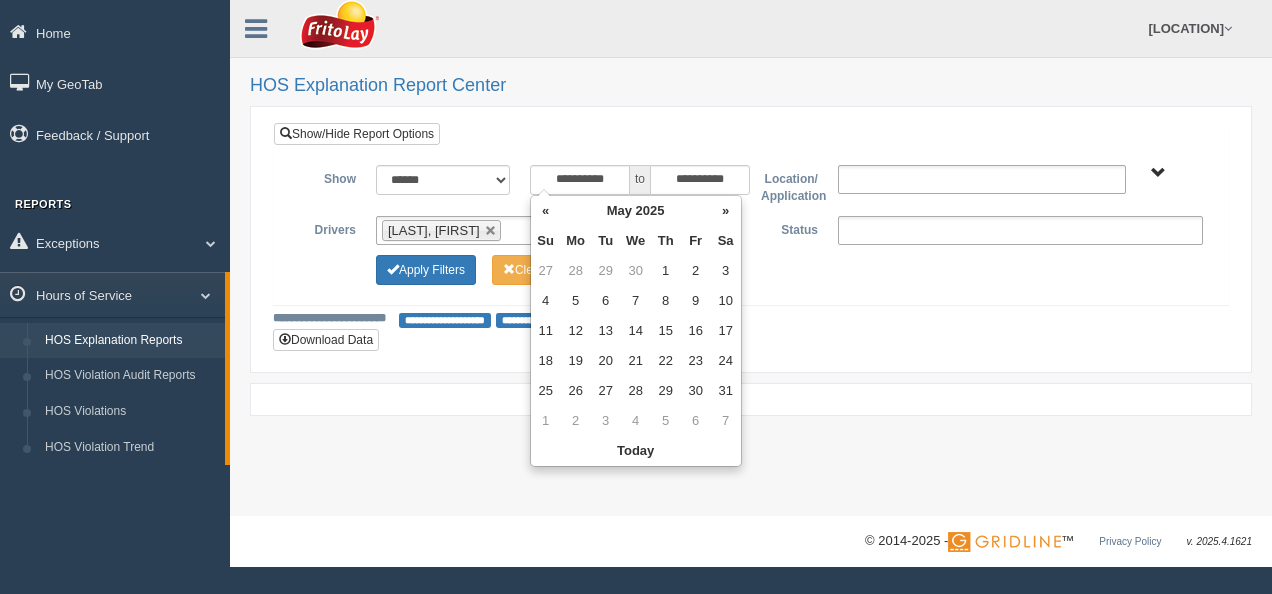 click on "«" at bounding box center [546, 211] 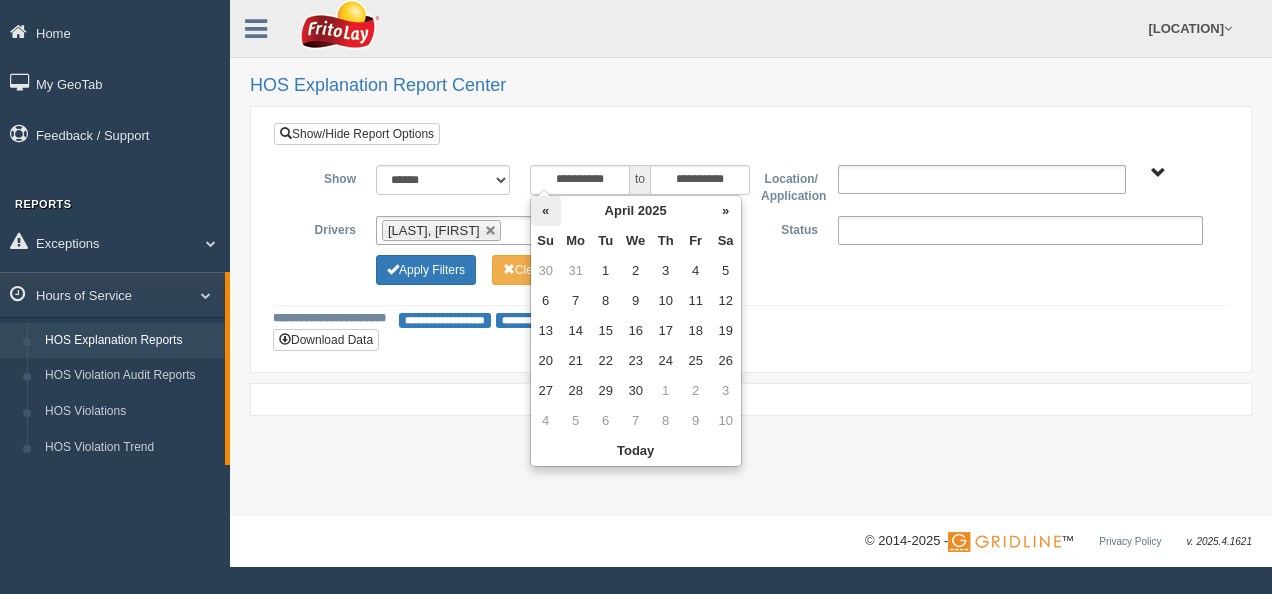 click on "«" at bounding box center [546, 211] 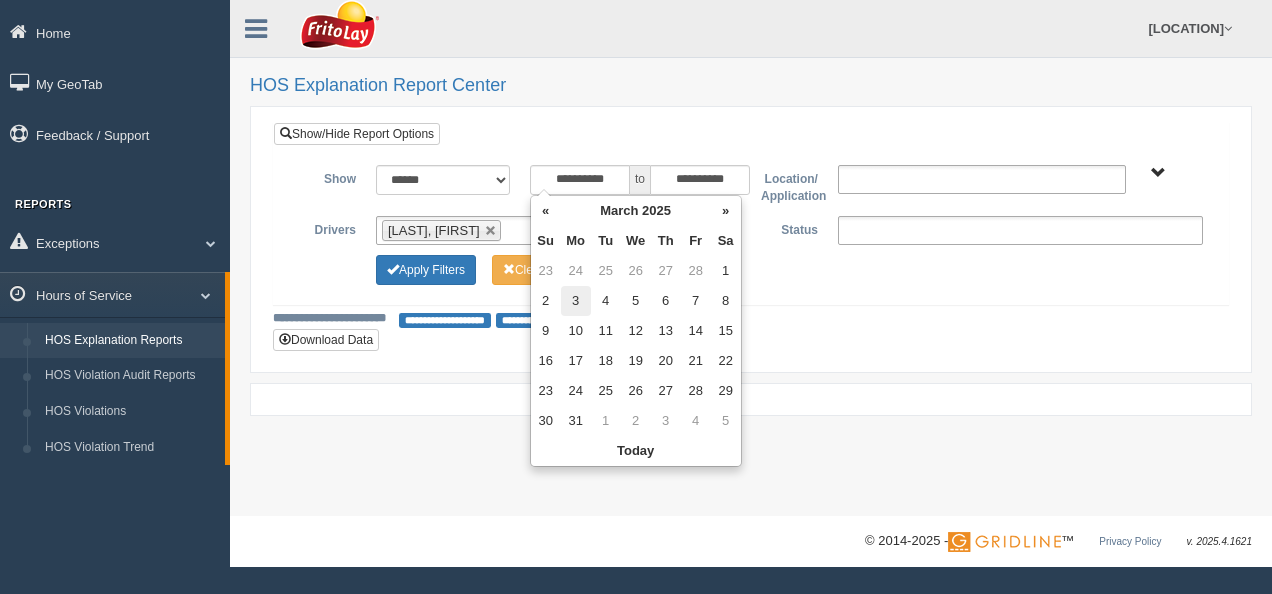 click on "3" at bounding box center [576, 301] 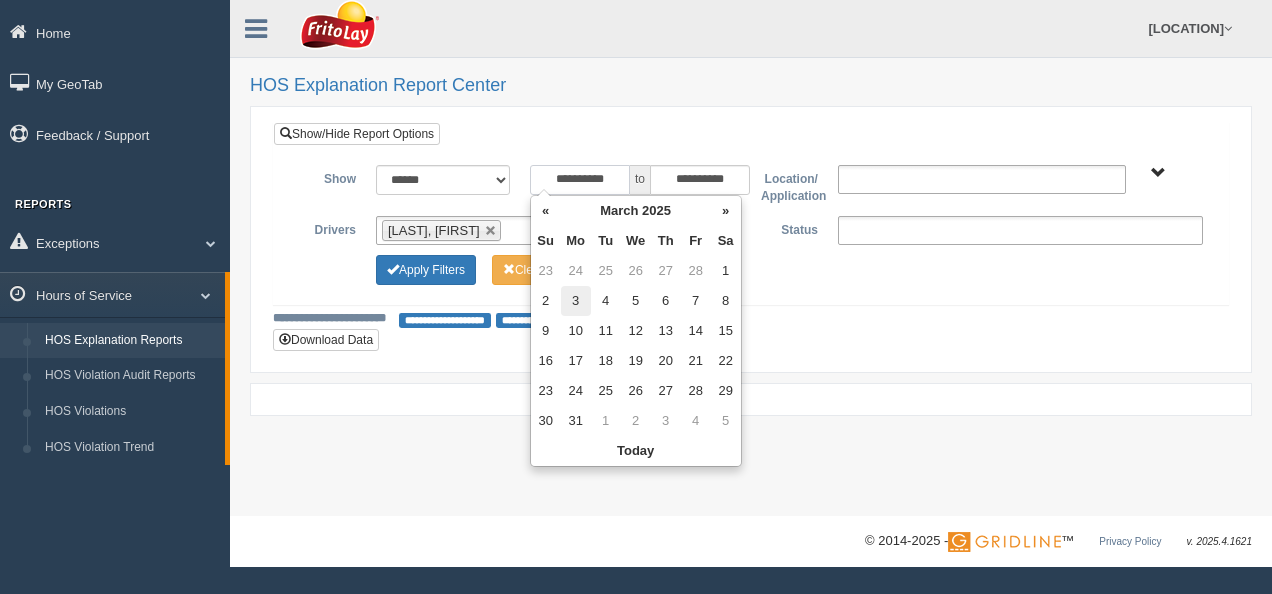 type on "**********" 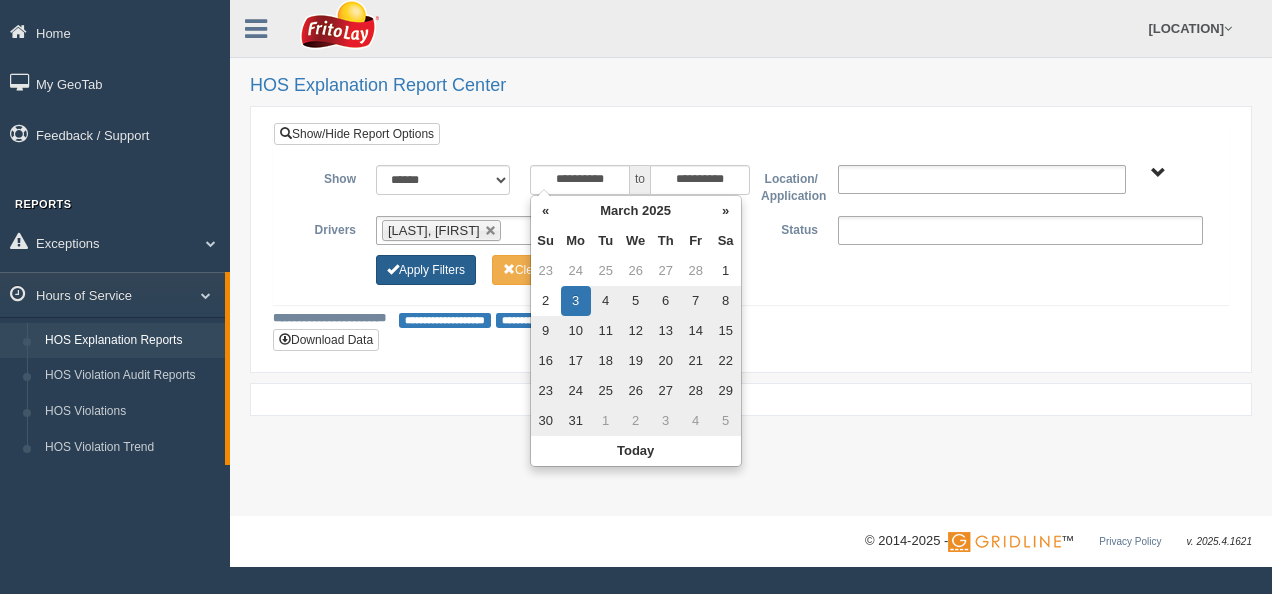click on "Apply Filters" at bounding box center (426, 270) 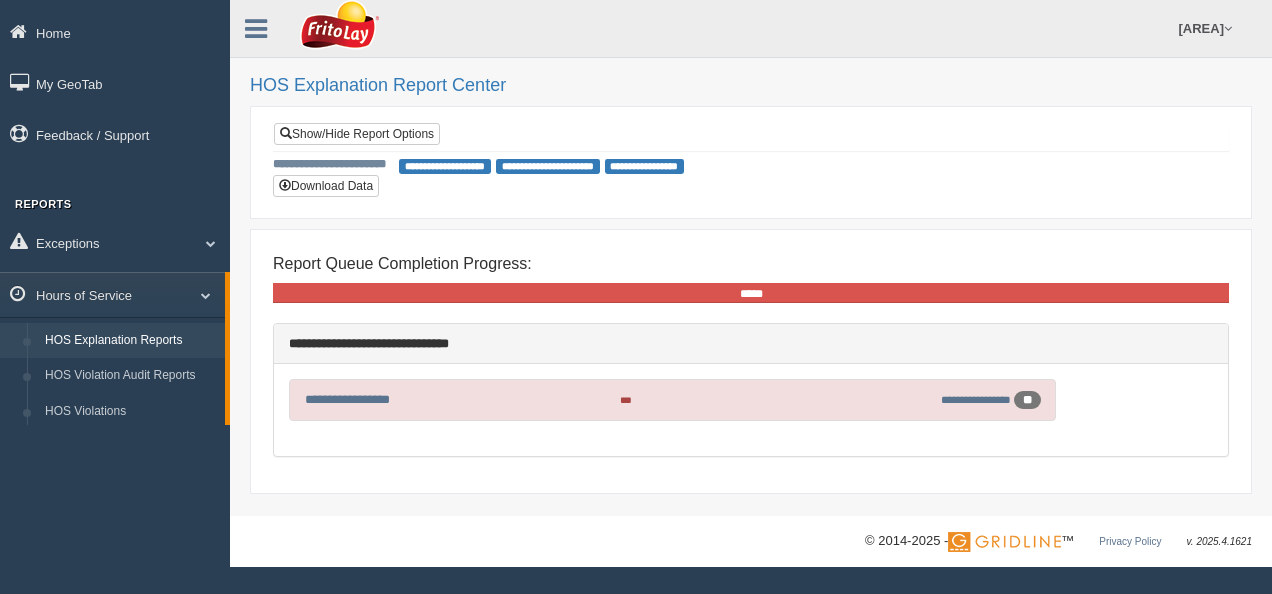 scroll, scrollTop: 0, scrollLeft: 0, axis: both 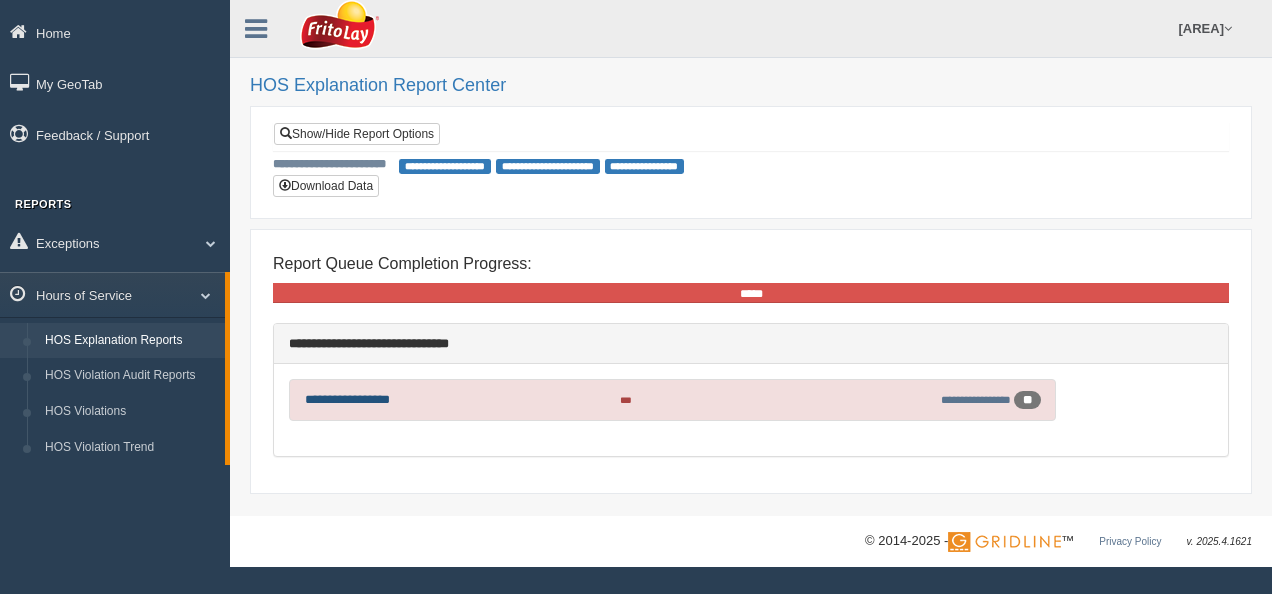 click on "**********" at bounding box center [347, 399] 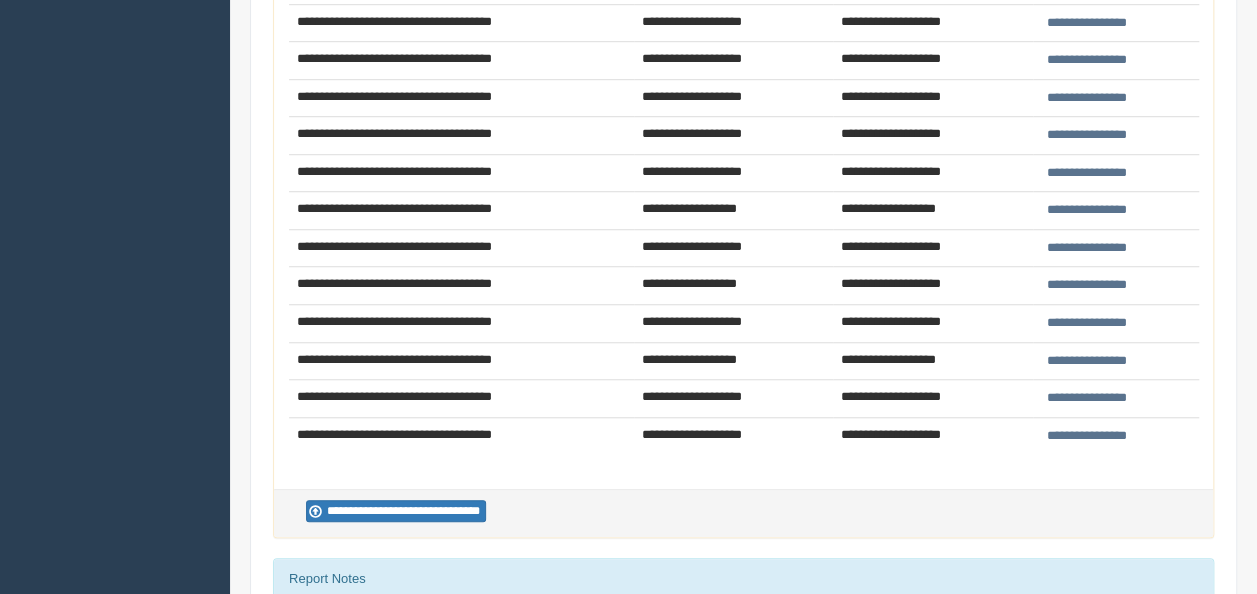 scroll, scrollTop: 800, scrollLeft: 0, axis: vertical 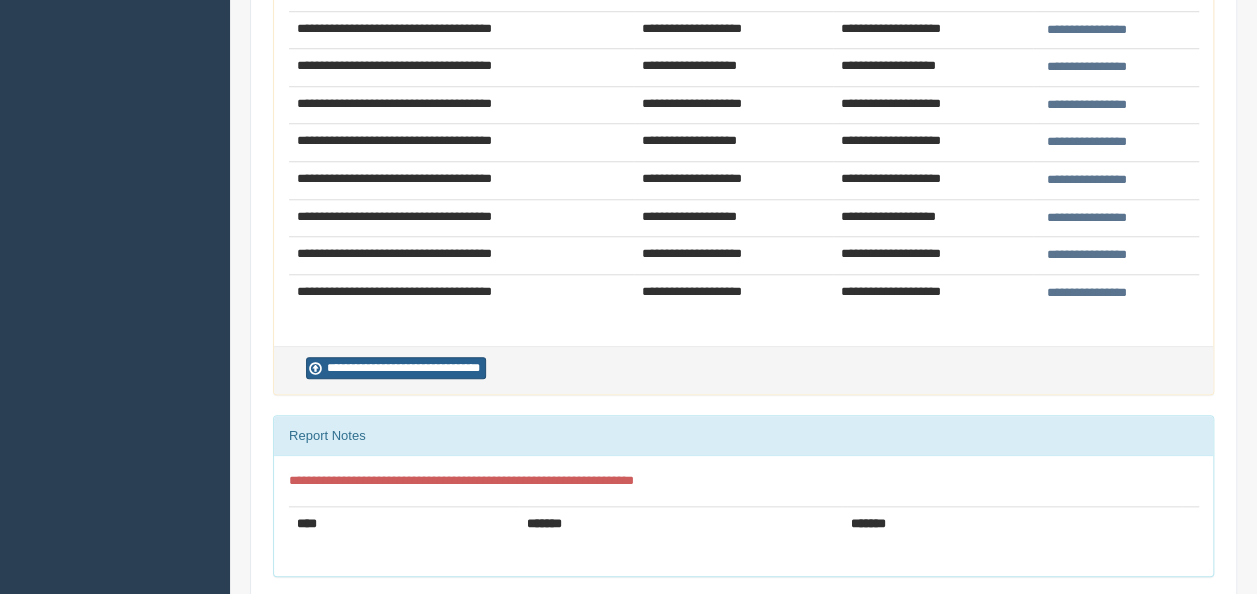 click on "**********" at bounding box center [396, 368] 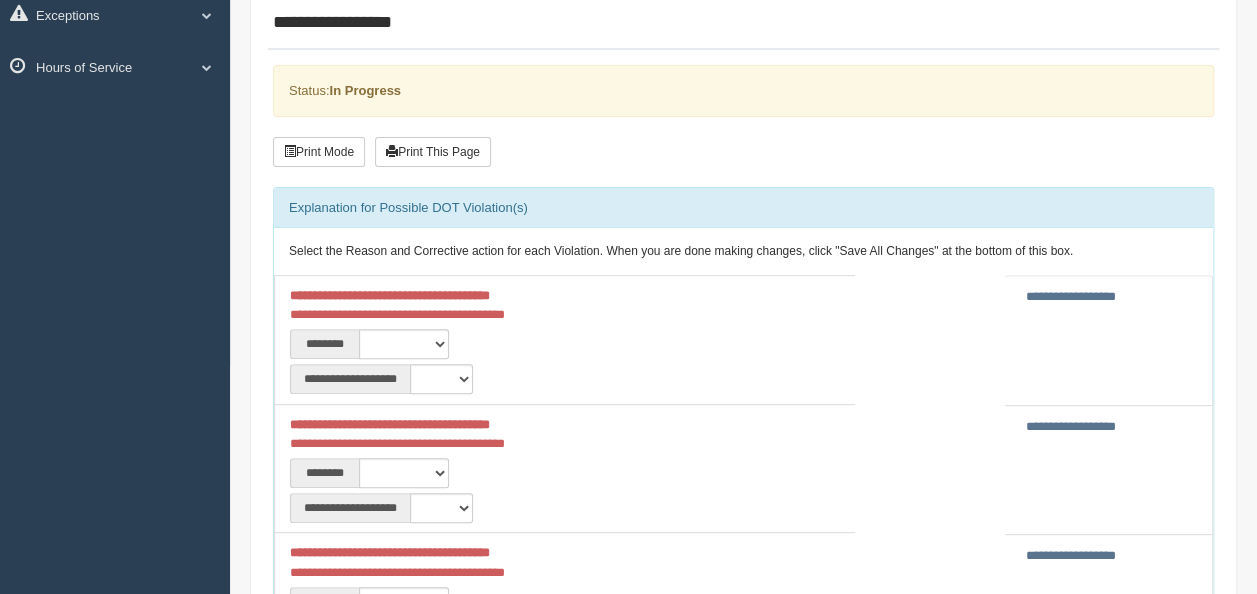 scroll, scrollTop: 300, scrollLeft: 0, axis: vertical 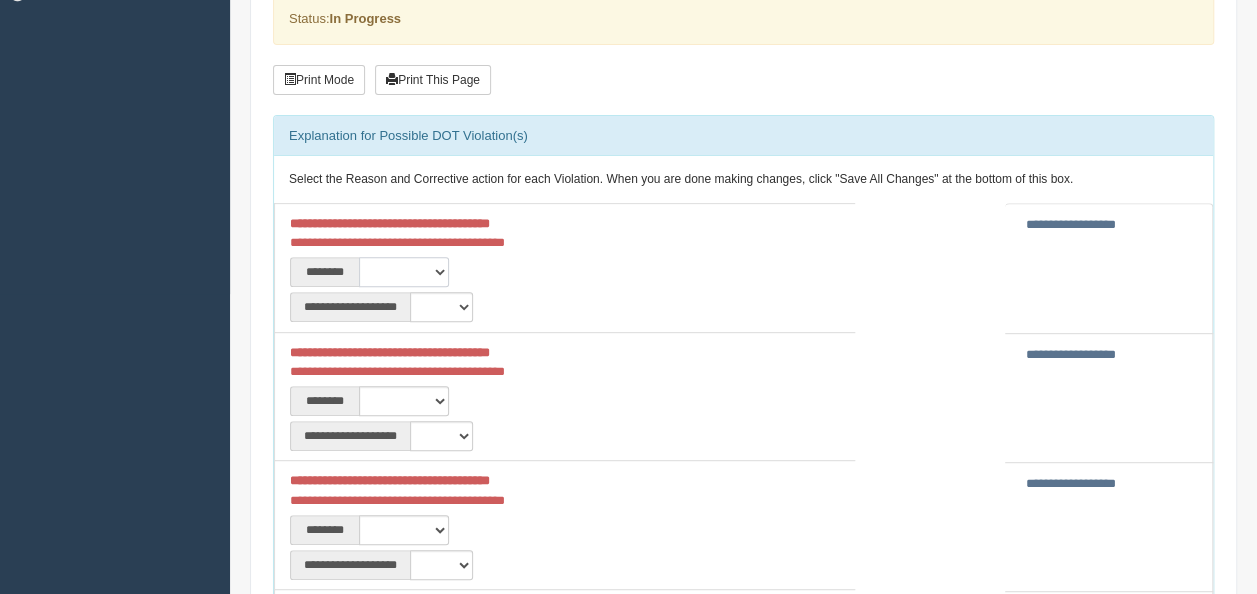 click on "**********" at bounding box center (404, 272) 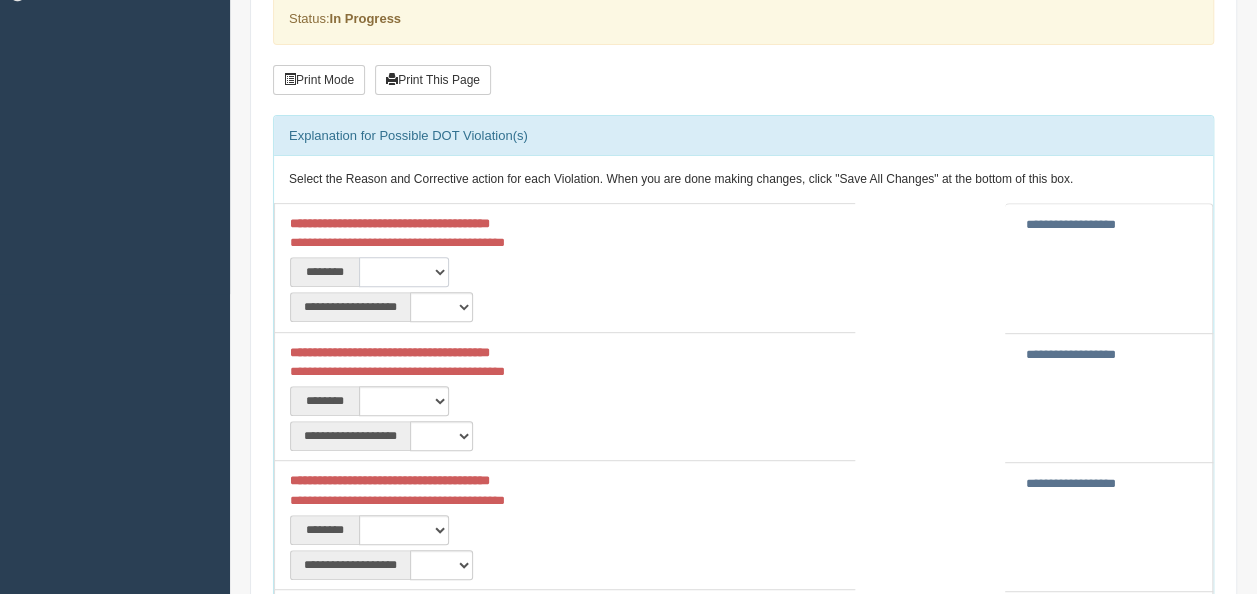 select on "****" 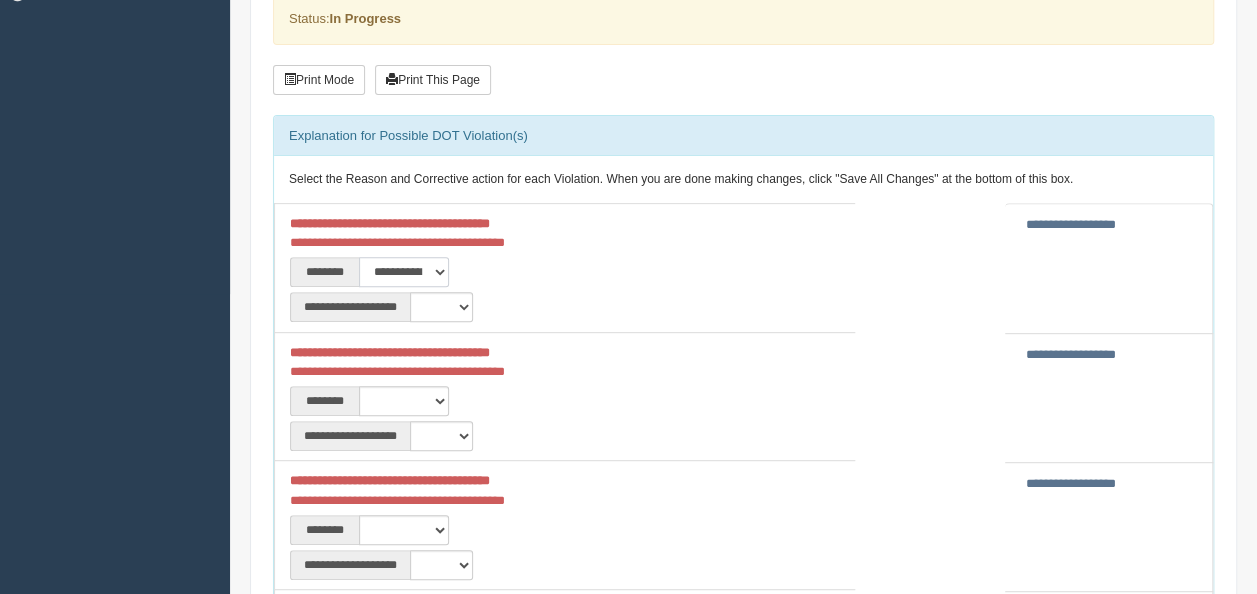 click on "**********" at bounding box center (404, 272) 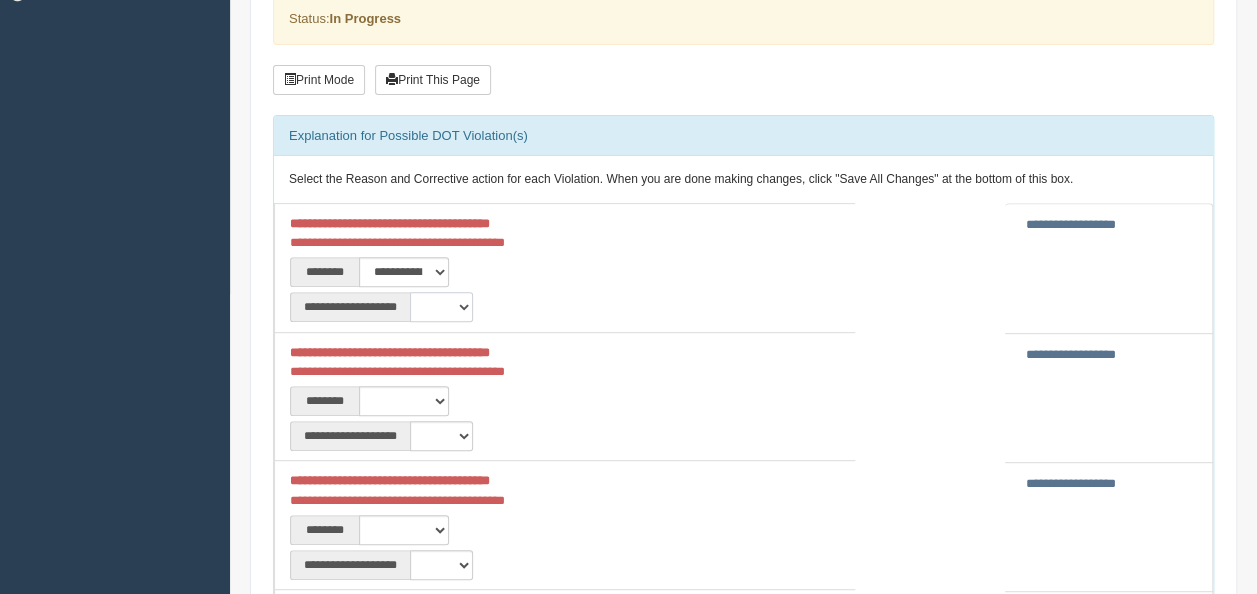 click on "**********" at bounding box center (441, 307) 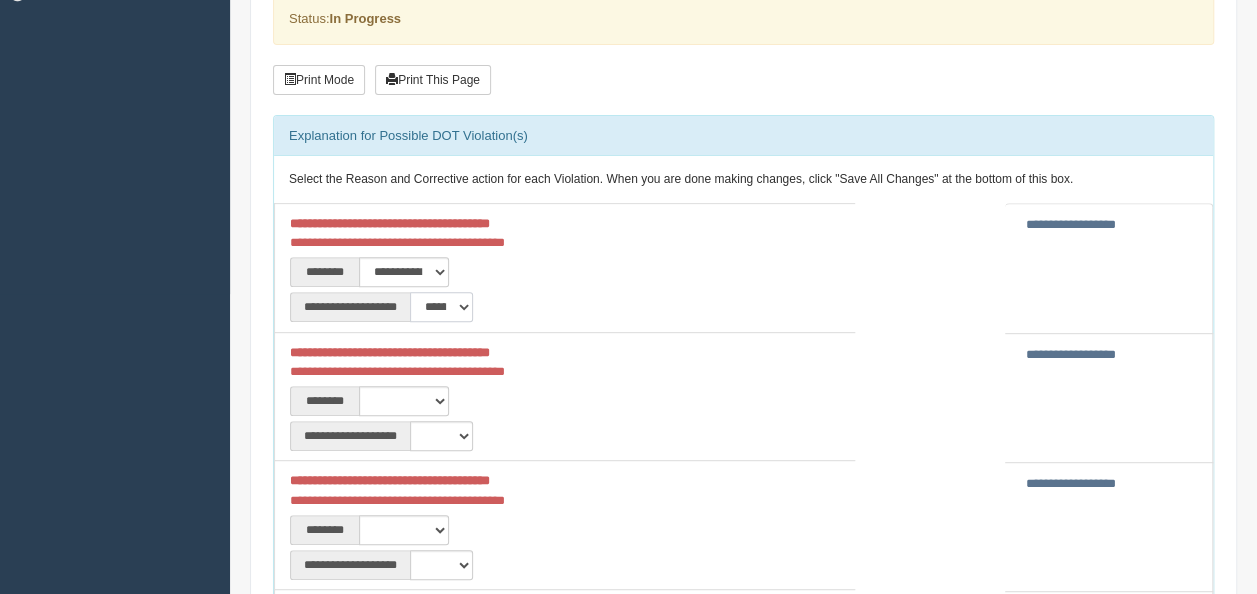 click on "**********" at bounding box center [441, 307] 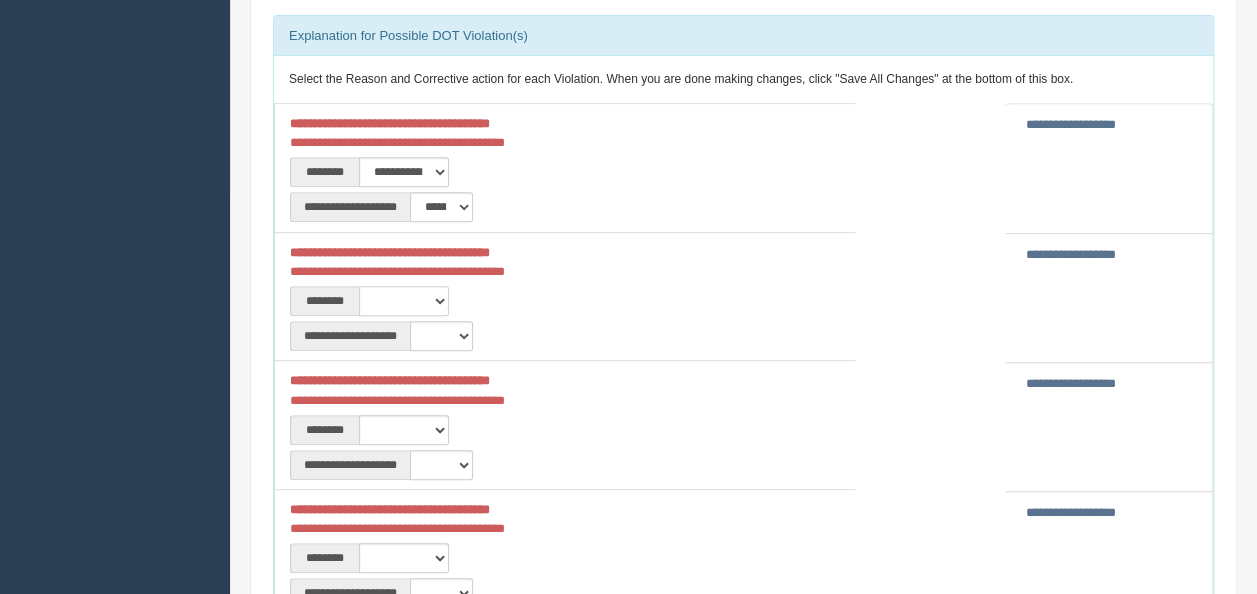 click on "**********" at bounding box center (404, 301) 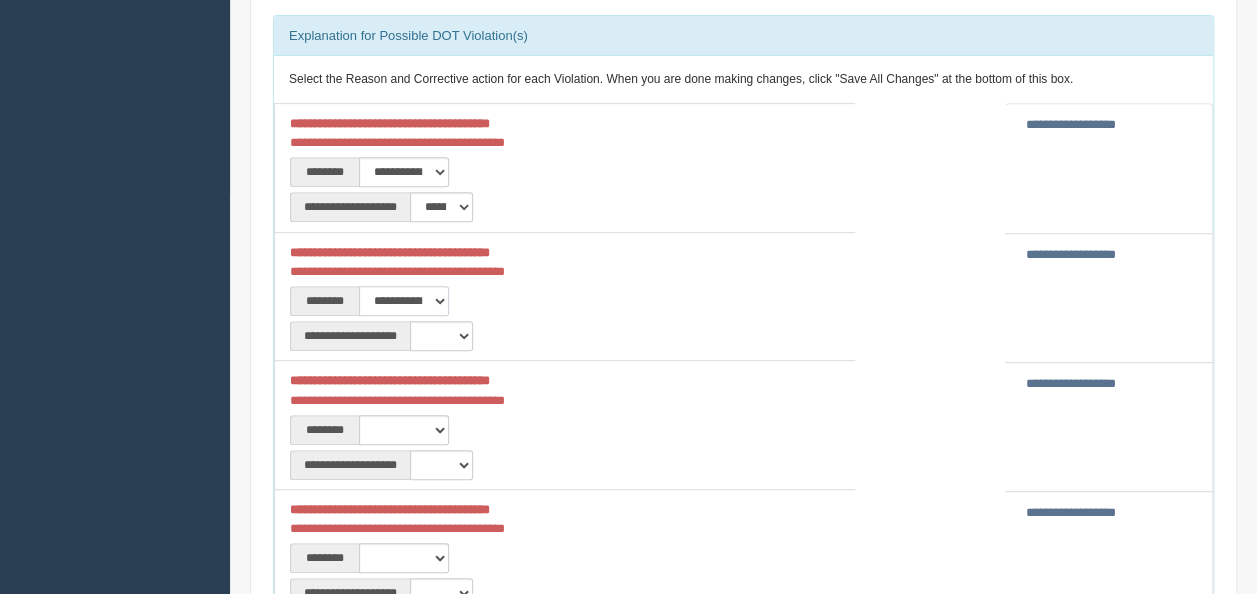 click on "**********" at bounding box center (404, 301) 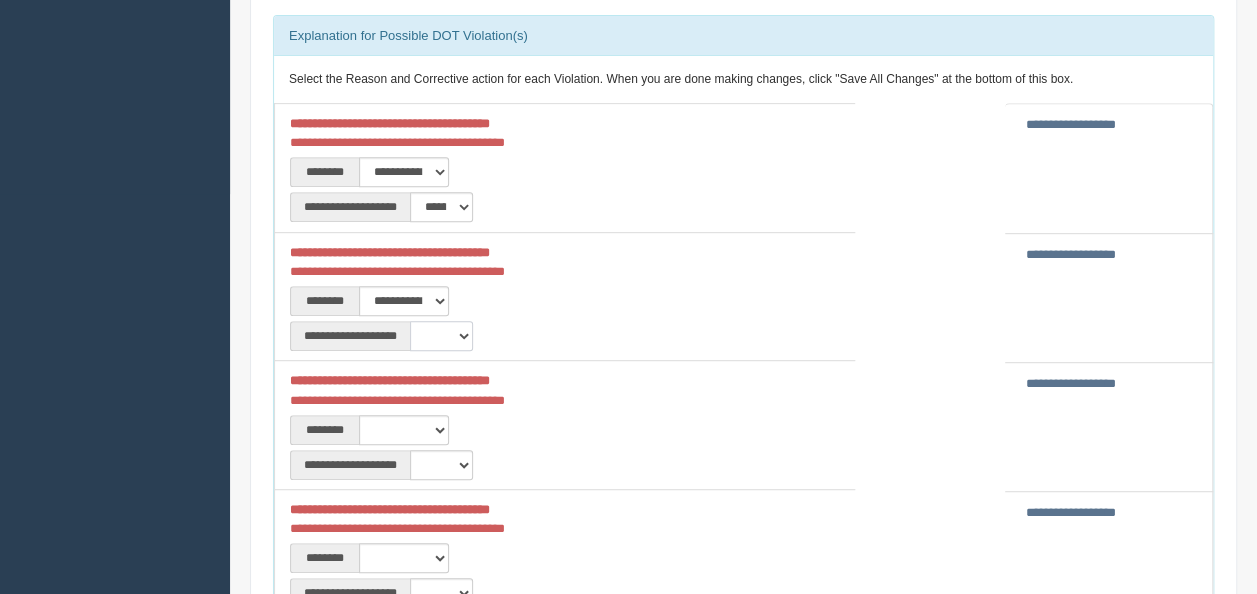 click on "**********" at bounding box center [441, 336] 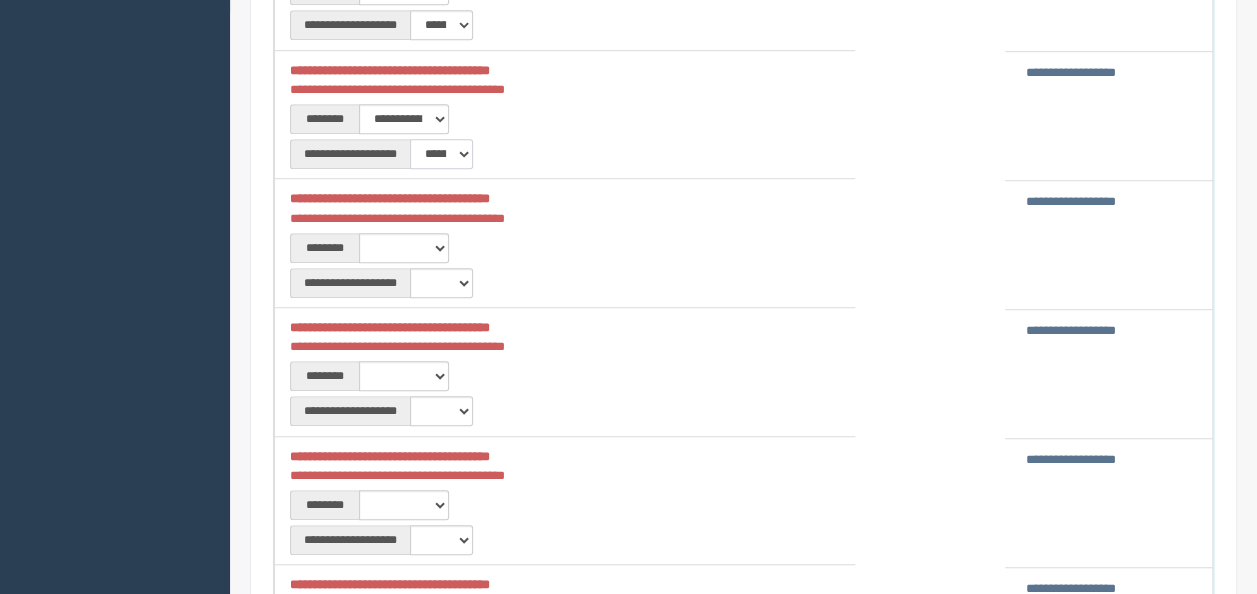 scroll, scrollTop: 600, scrollLeft: 0, axis: vertical 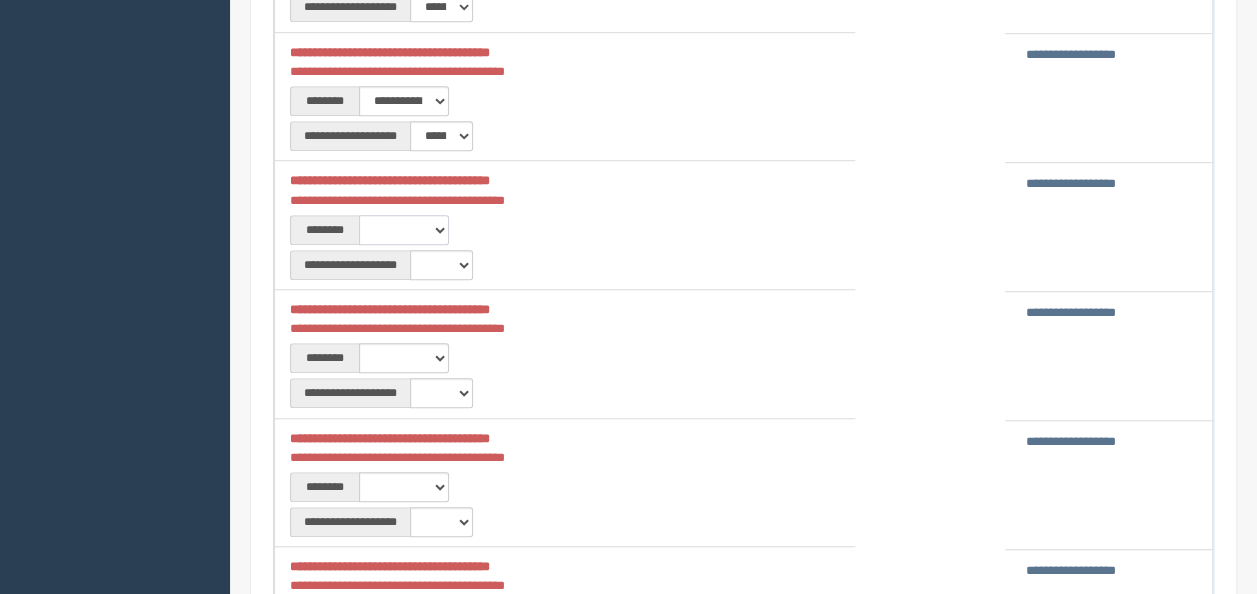 click on "**********" at bounding box center [404, 230] 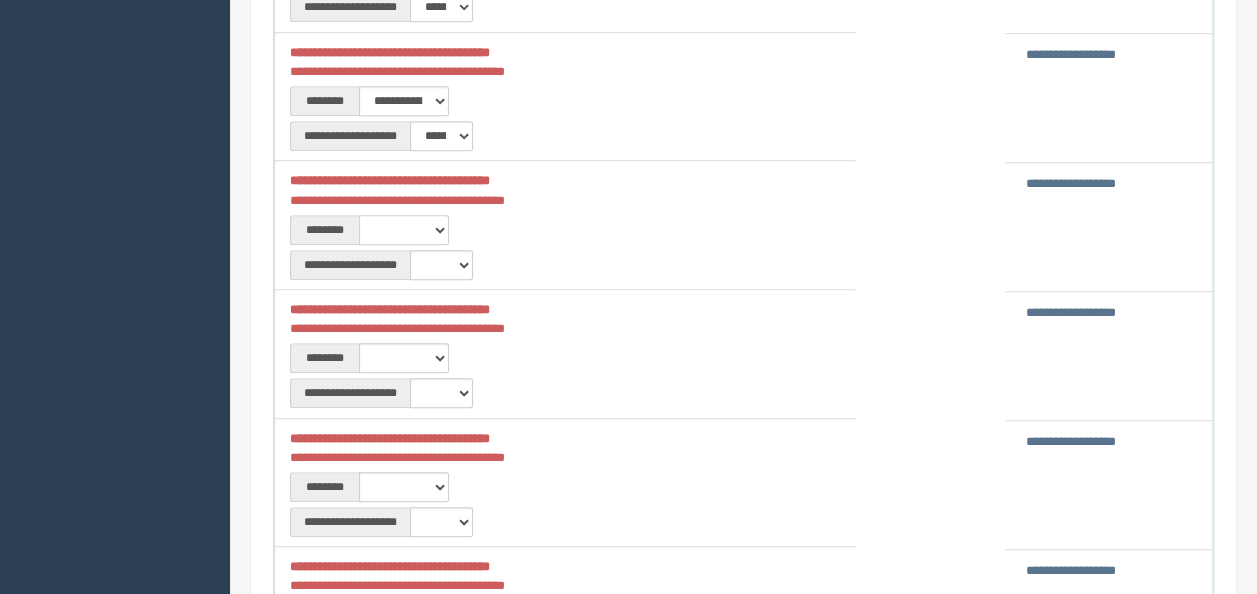 select on "****" 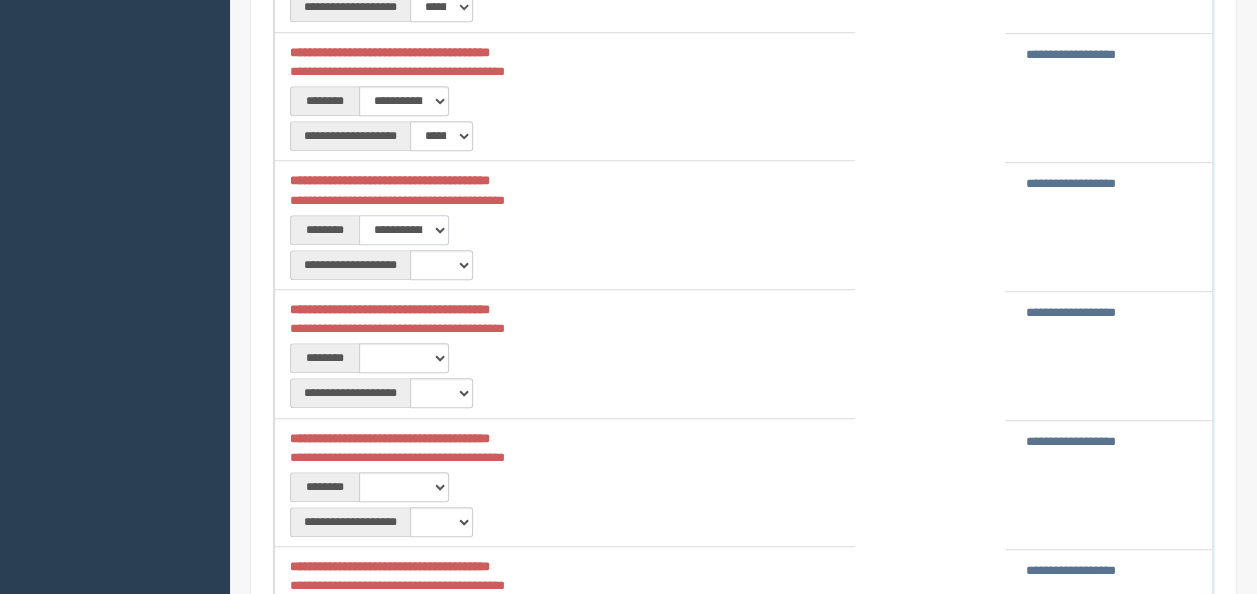 click on "**********" at bounding box center [404, 230] 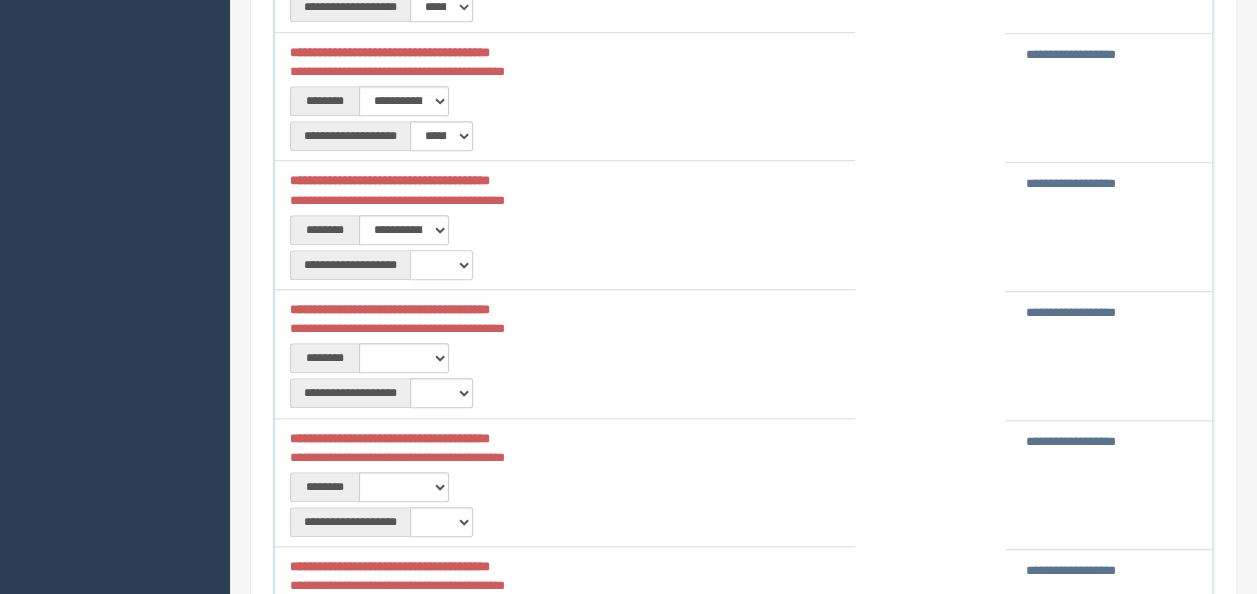 click on "**********" at bounding box center (441, 265) 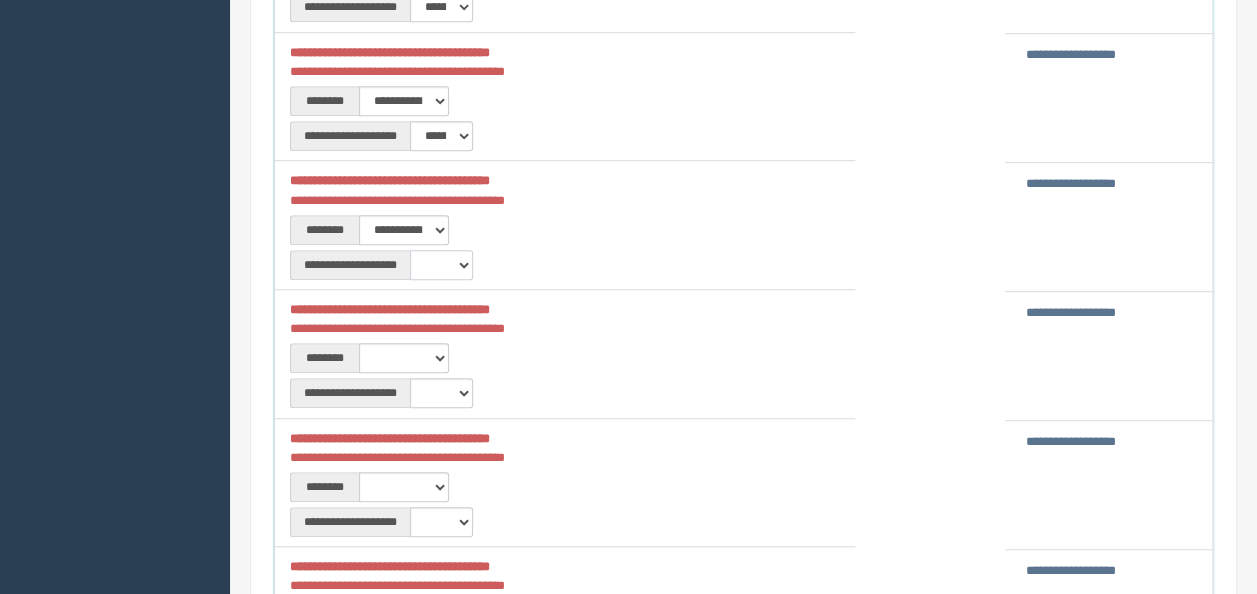 select on "**" 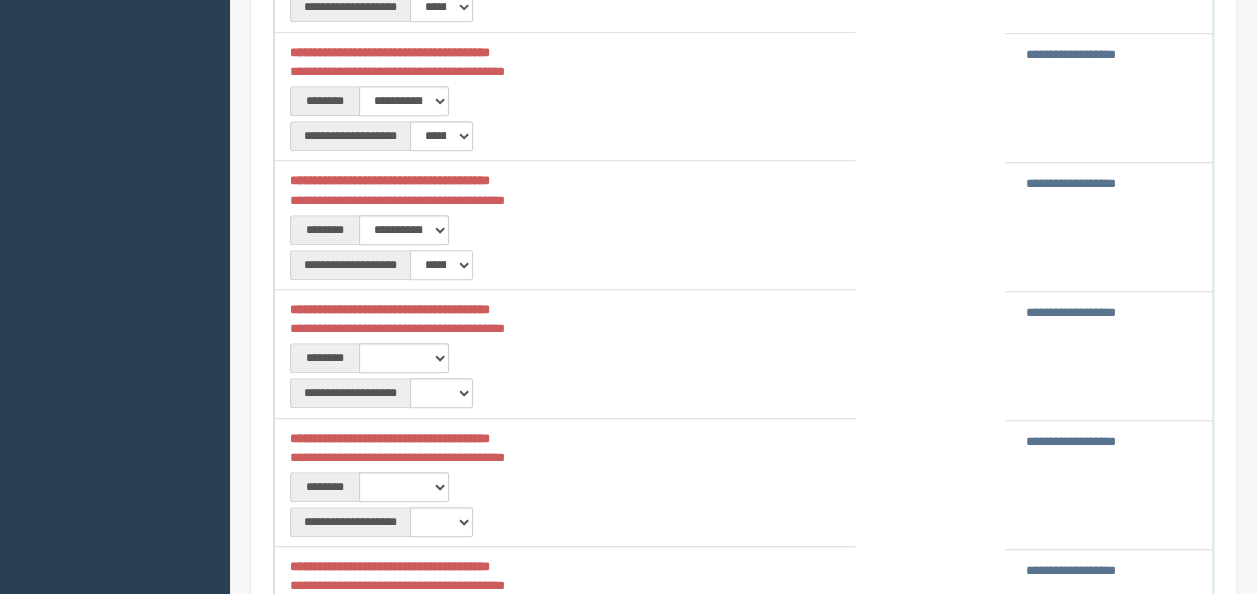 click on "**********" at bounding box center [441, 265] 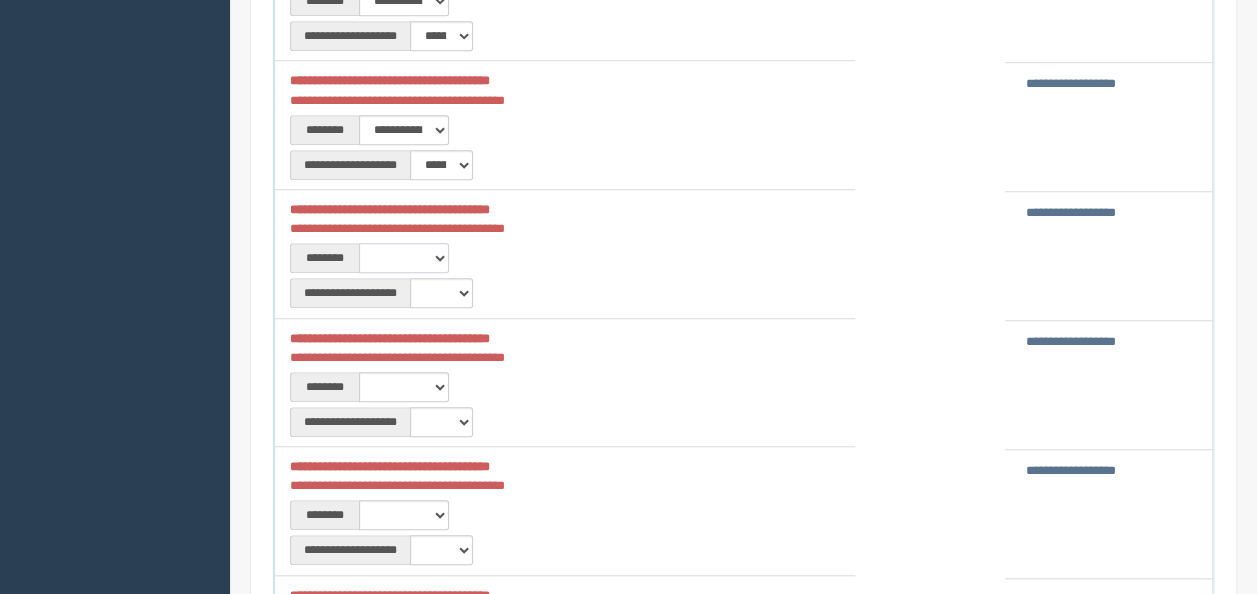 click on "**********" at bounding box center [404, 258] 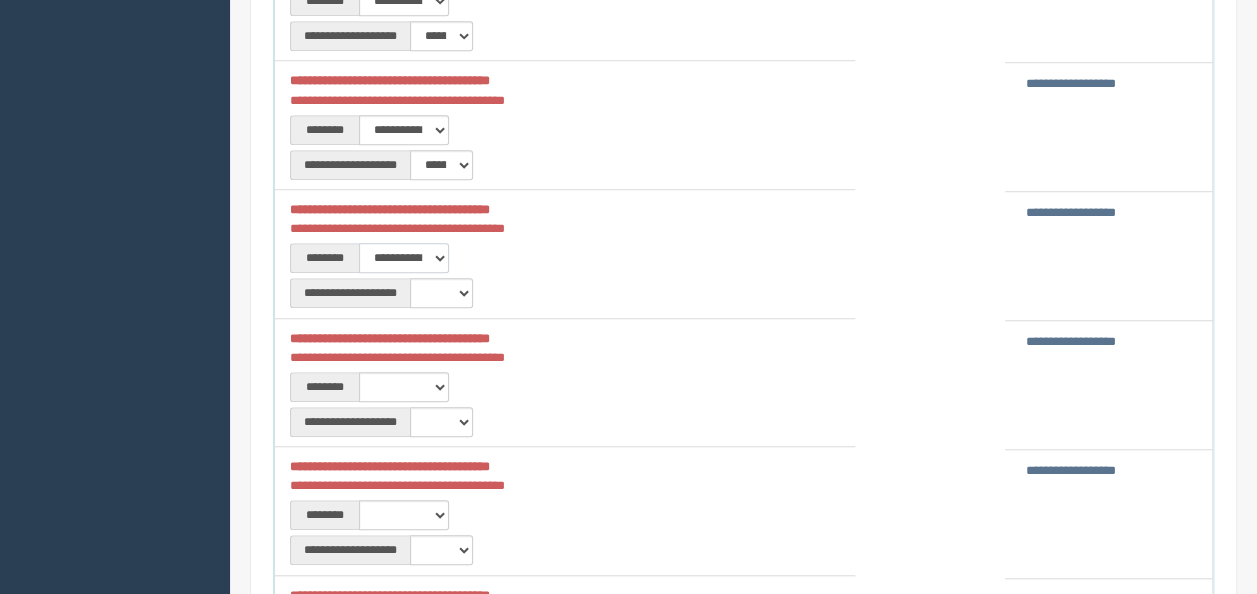 click on "**********" at bounding box center (404, 258) 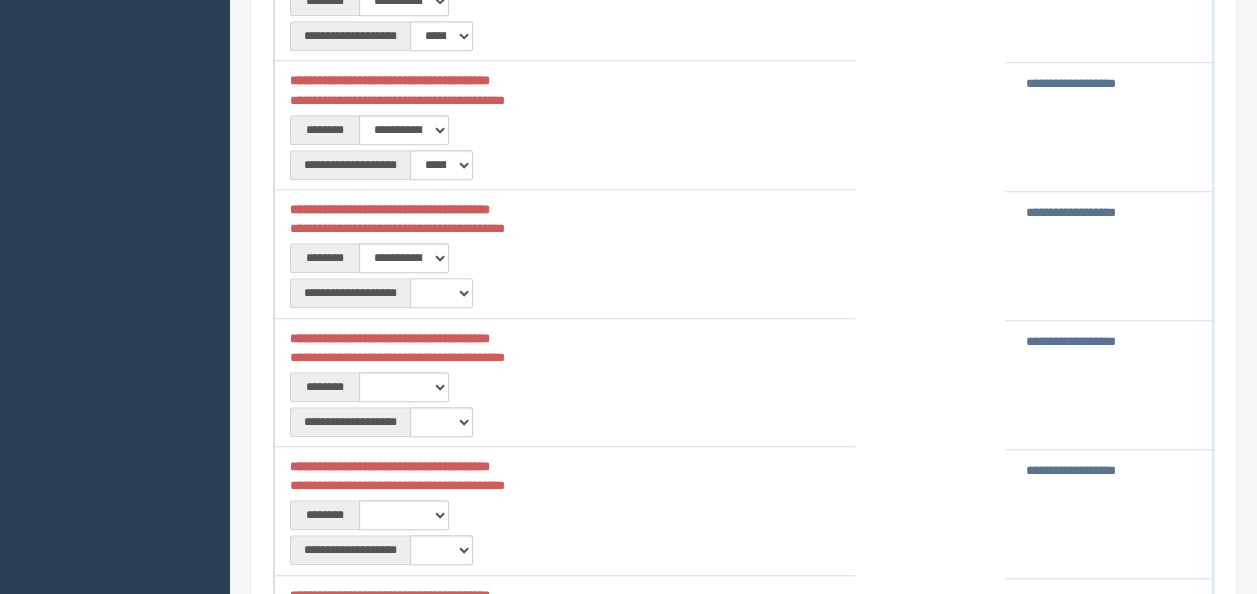 drag, startPoint x: 465, startPoint y: 292, endPoint x: 456, endPoint y: 307, distance: 17.492855 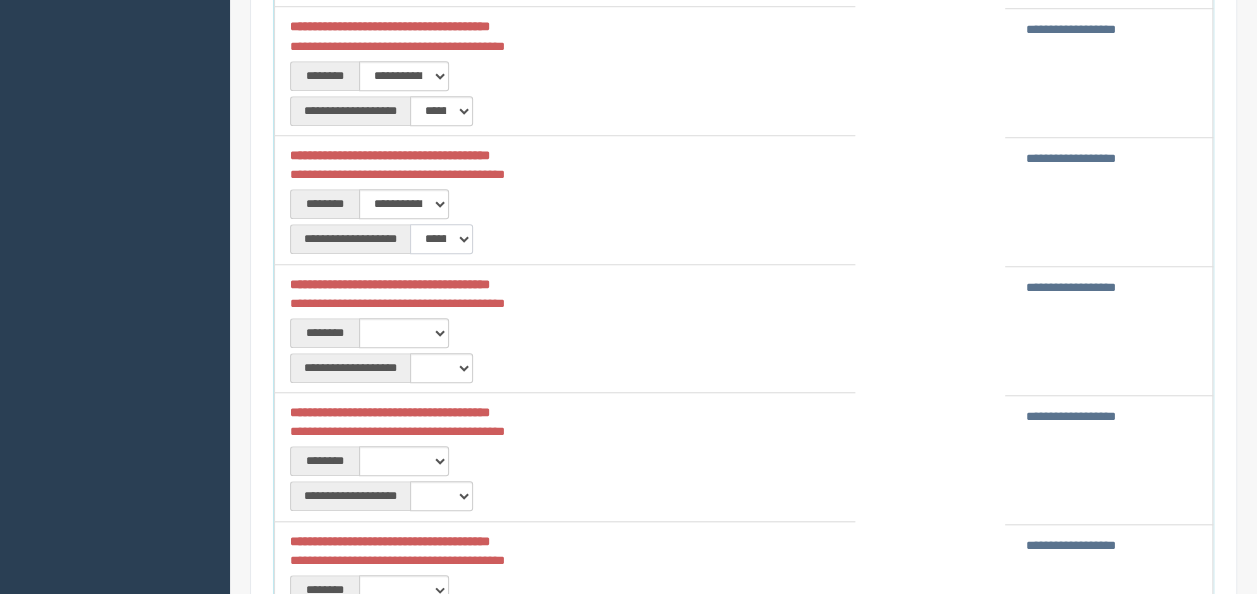 scroll, scrollTop: 800, scrollLeft: 0, axis: vertical 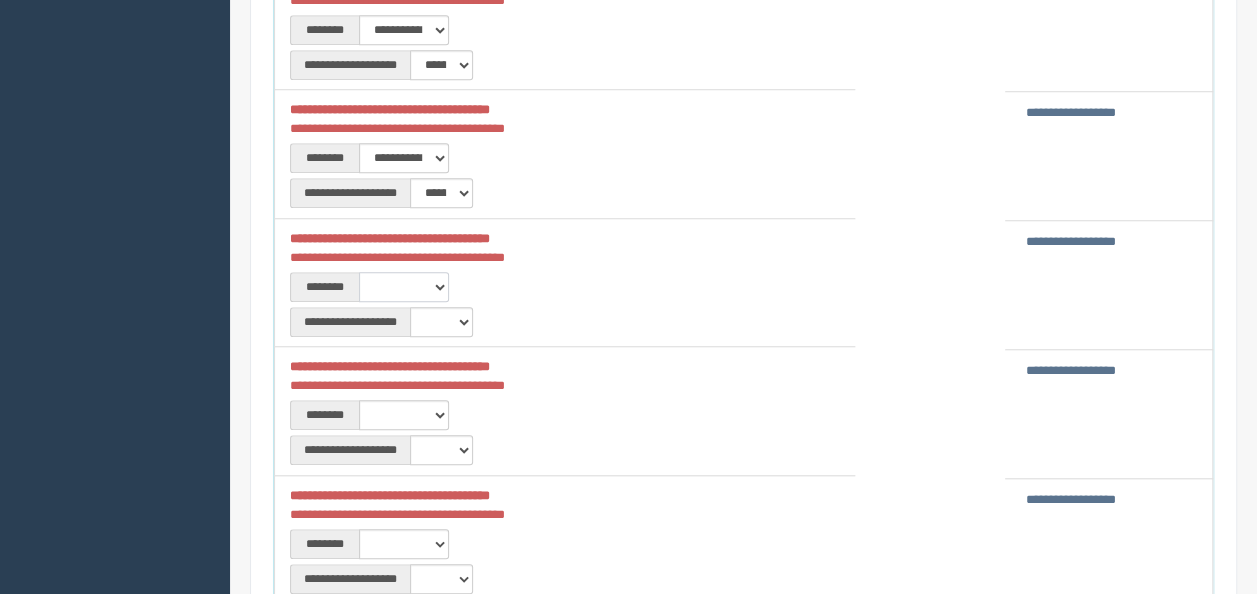 click on "**********" at bounding box center [404, 287] 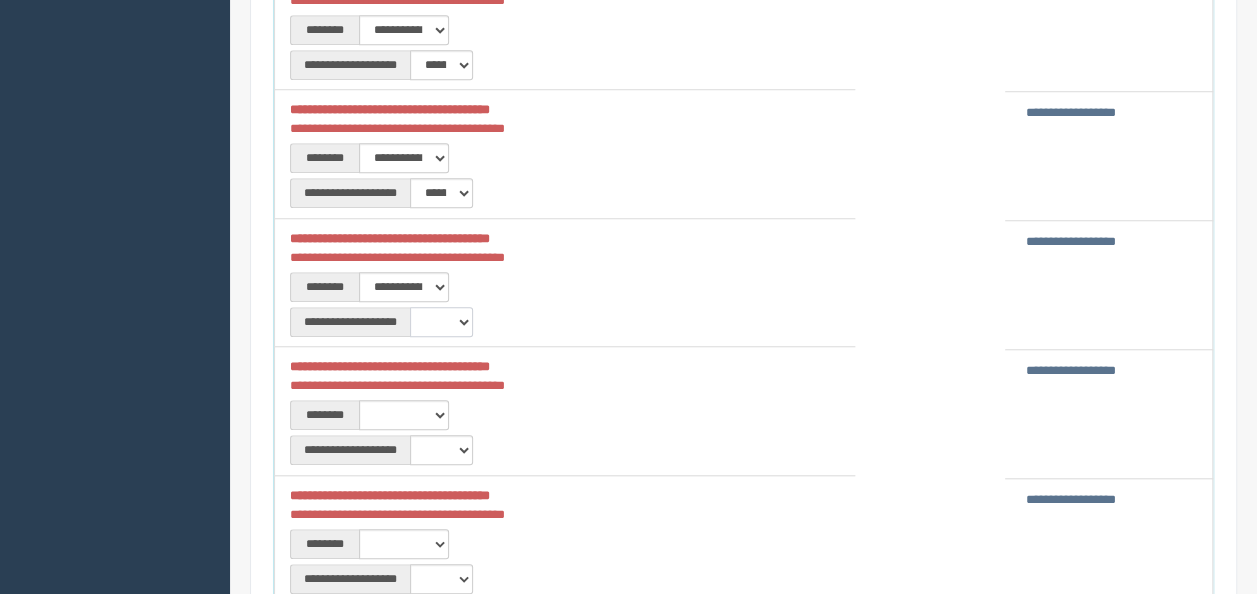 click on "**********" at bounding box center (441, 322) 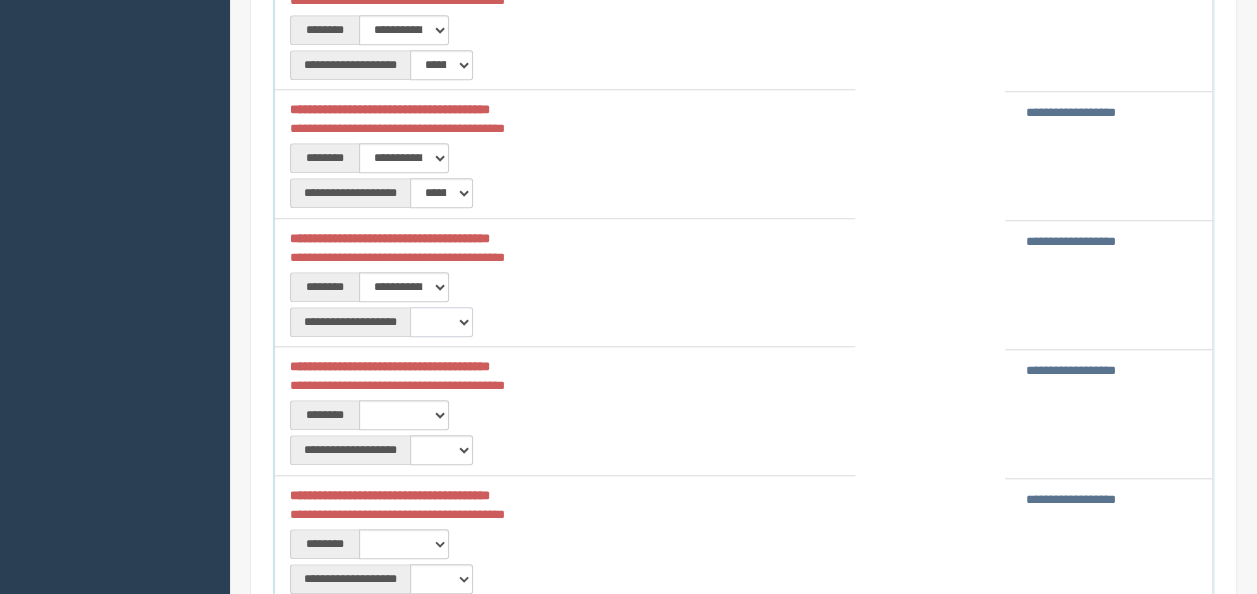 select on "**" 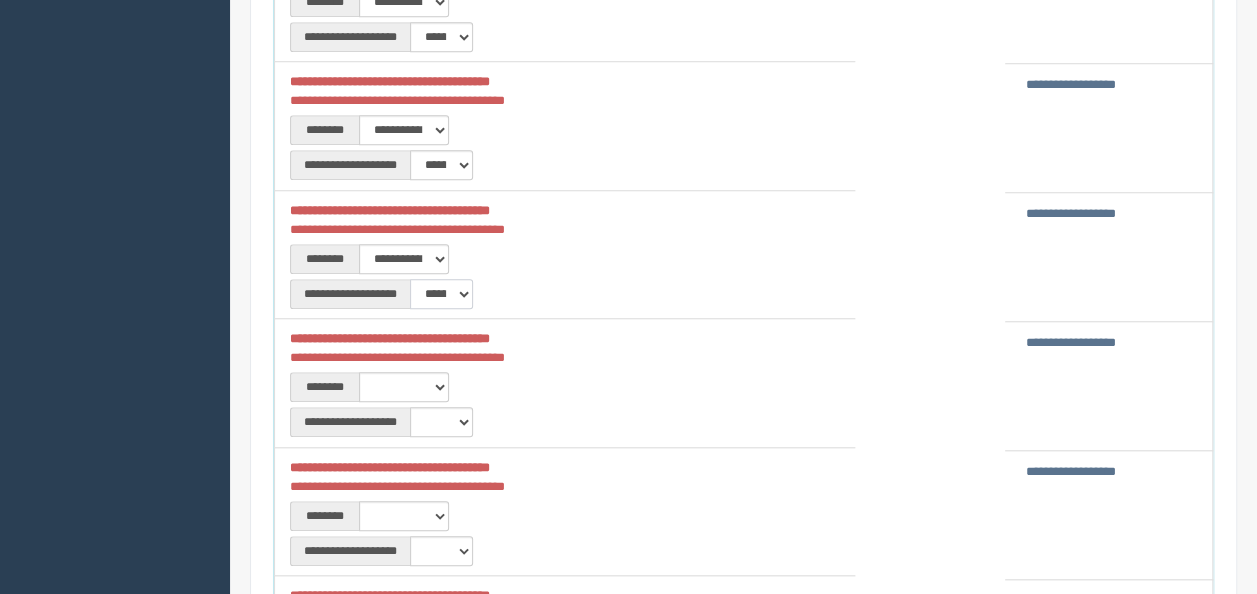 scroll, scrollTop: 900, scrollLeft: 0, axis: vertical 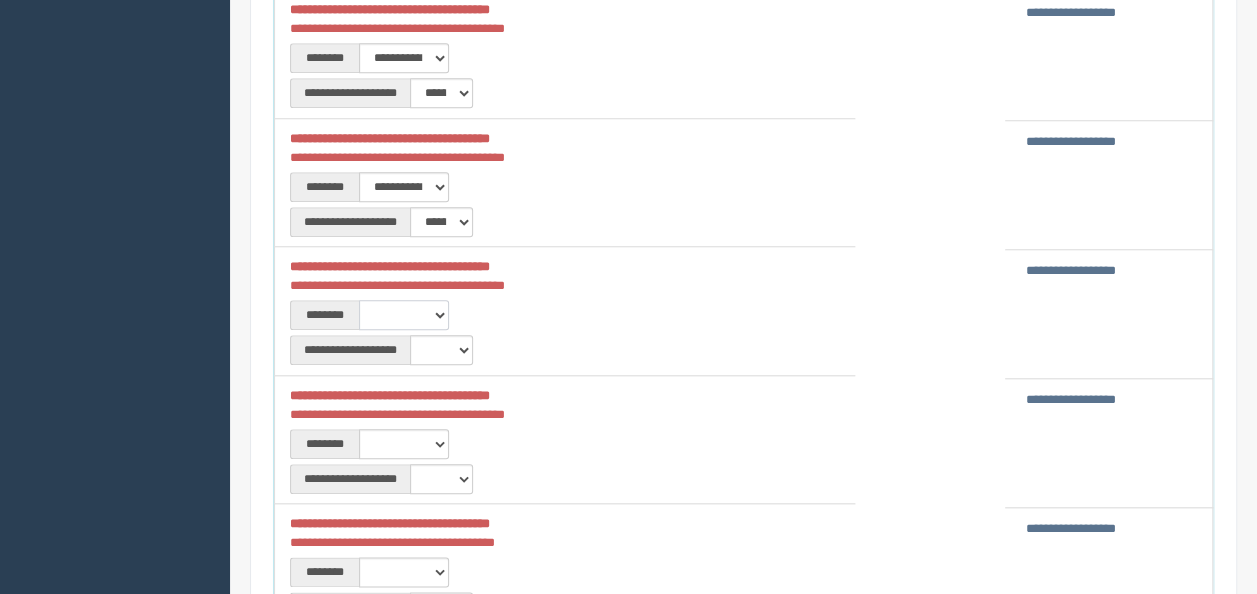 click on "**********" at bounding box center [404, 315] 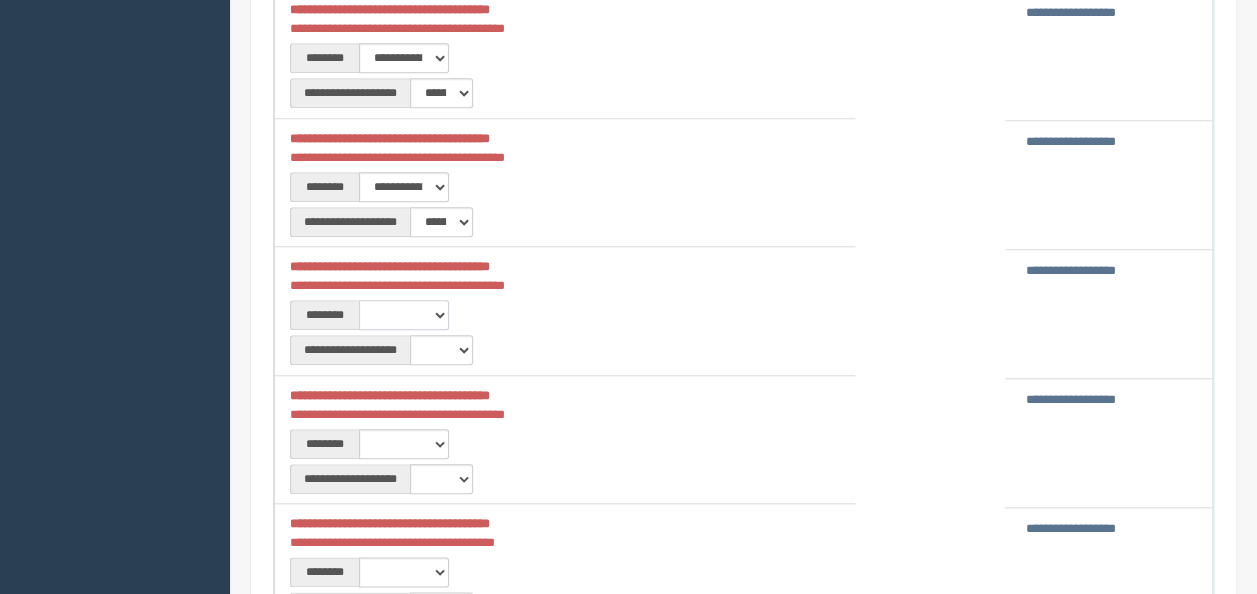 select on "****" 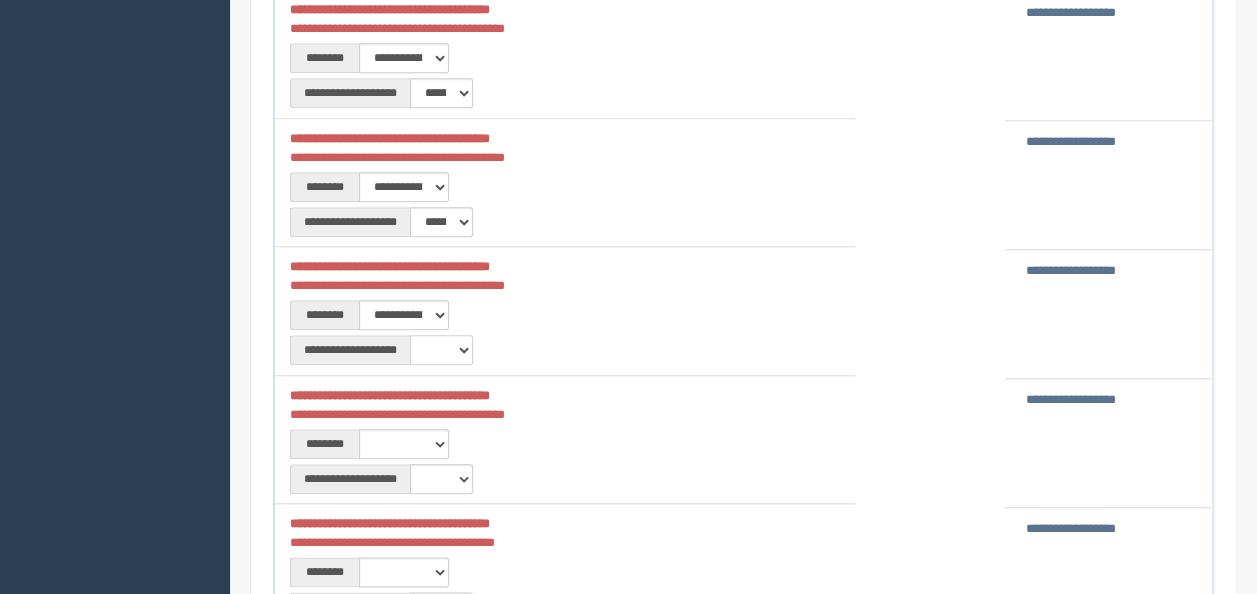 click on "**********" at bounding box center [441, 350] 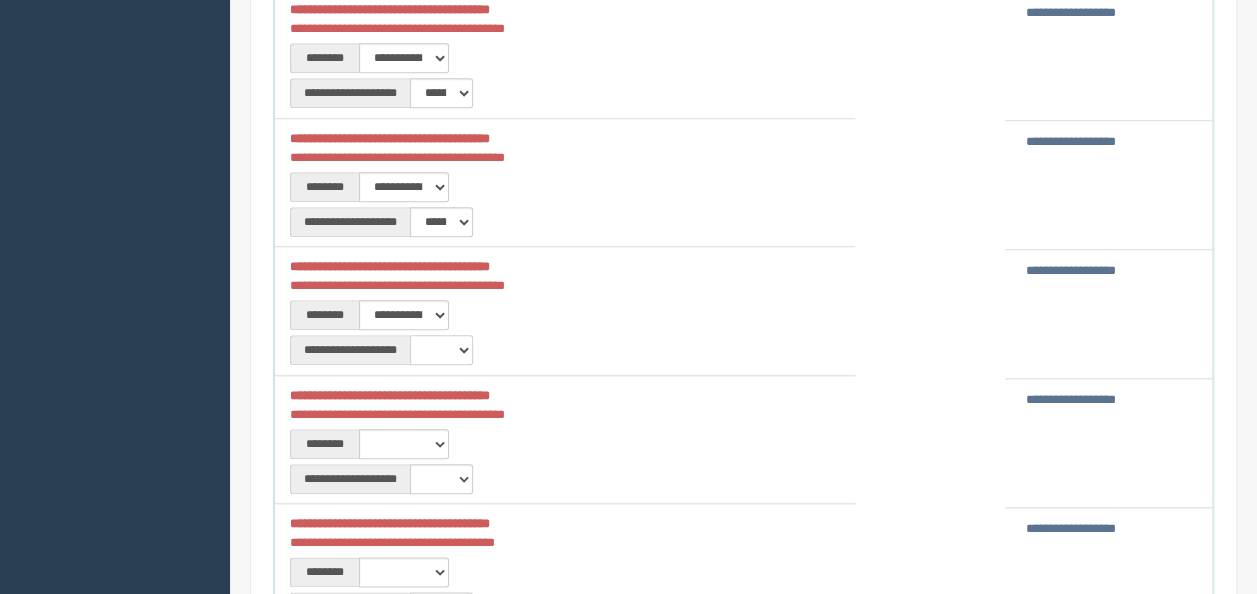 select on "**" 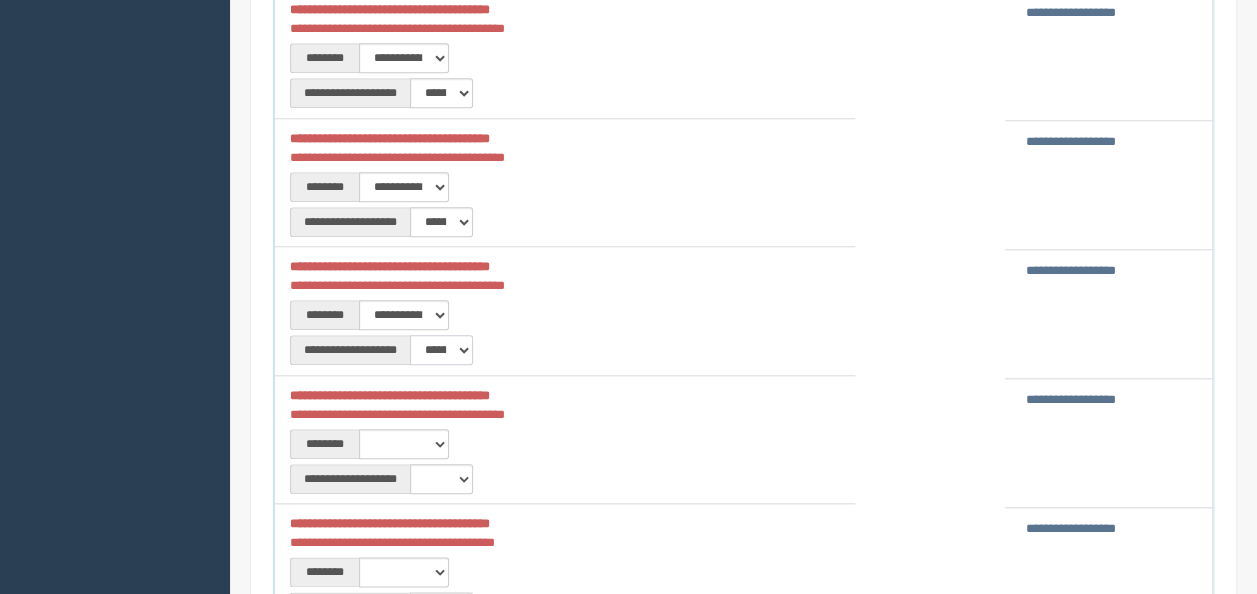 click on "**********" at bounding box center [441, 350] 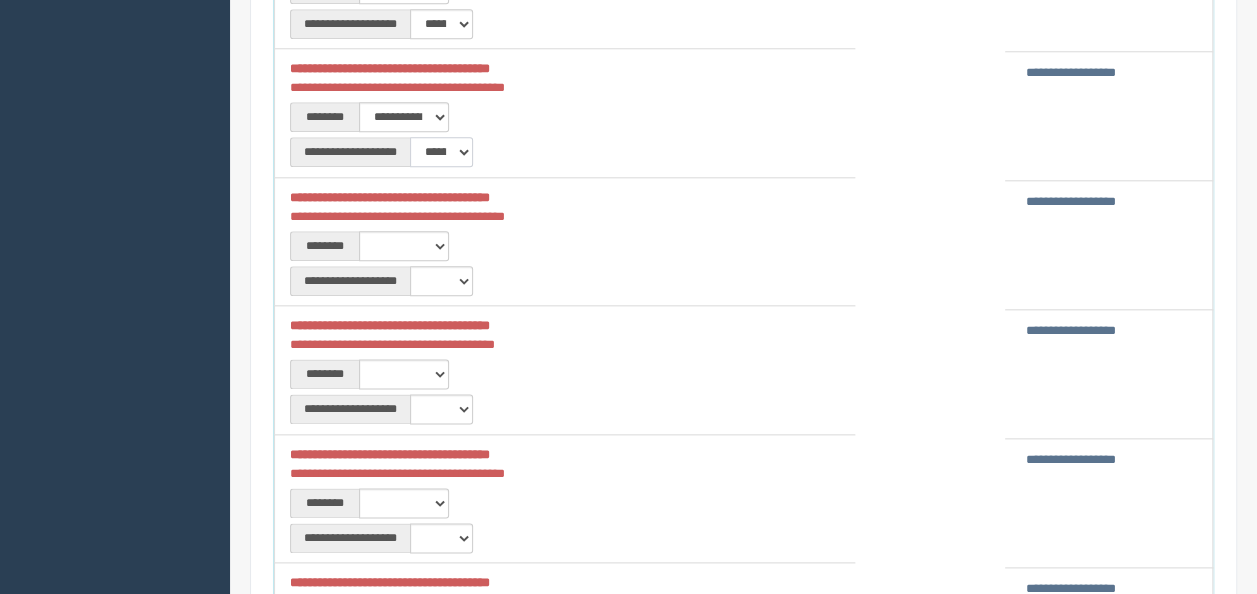 scroll, scrollTop: 1100, scrollLeft: 0, axis: vertical 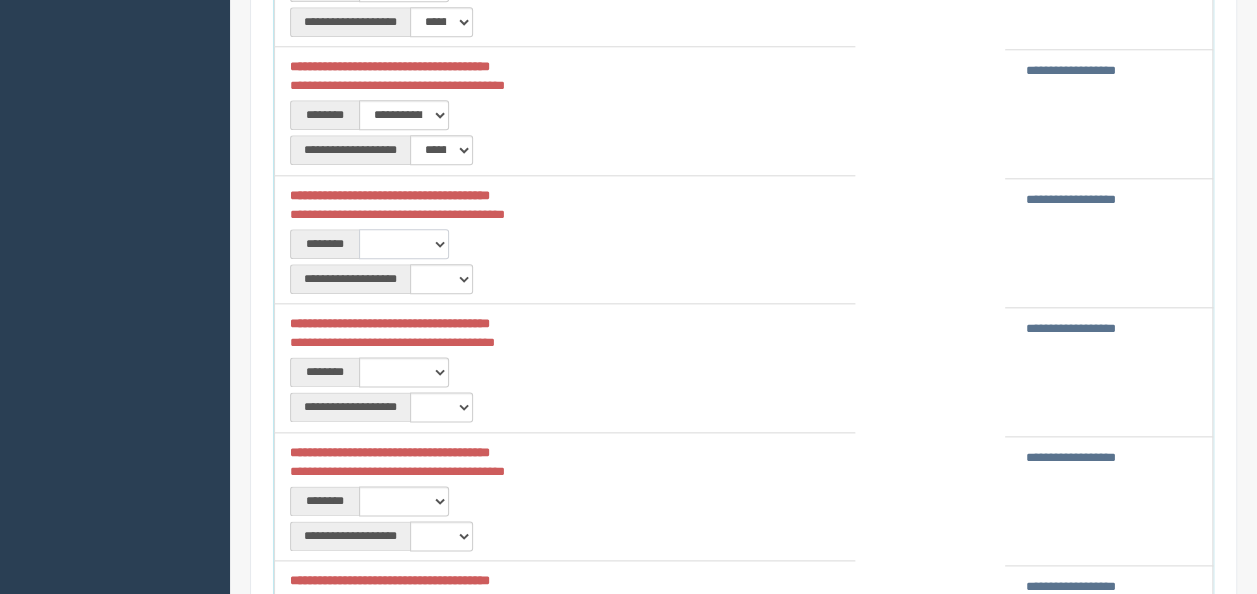 click on "**********" at bounding box center [404, 244] 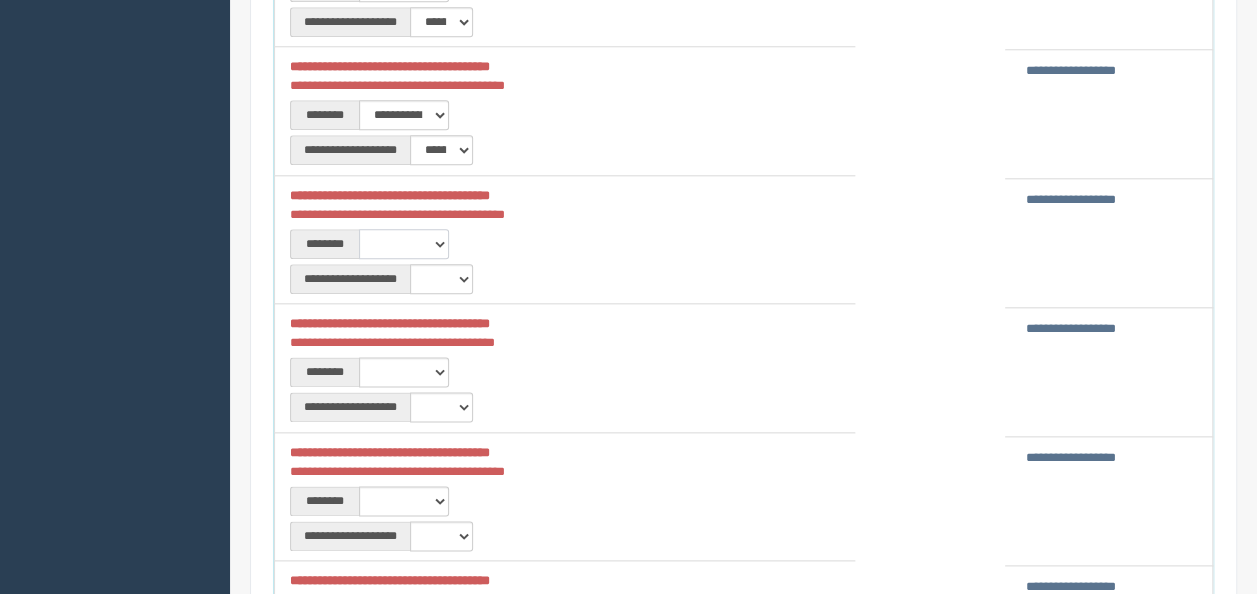 select on "****" 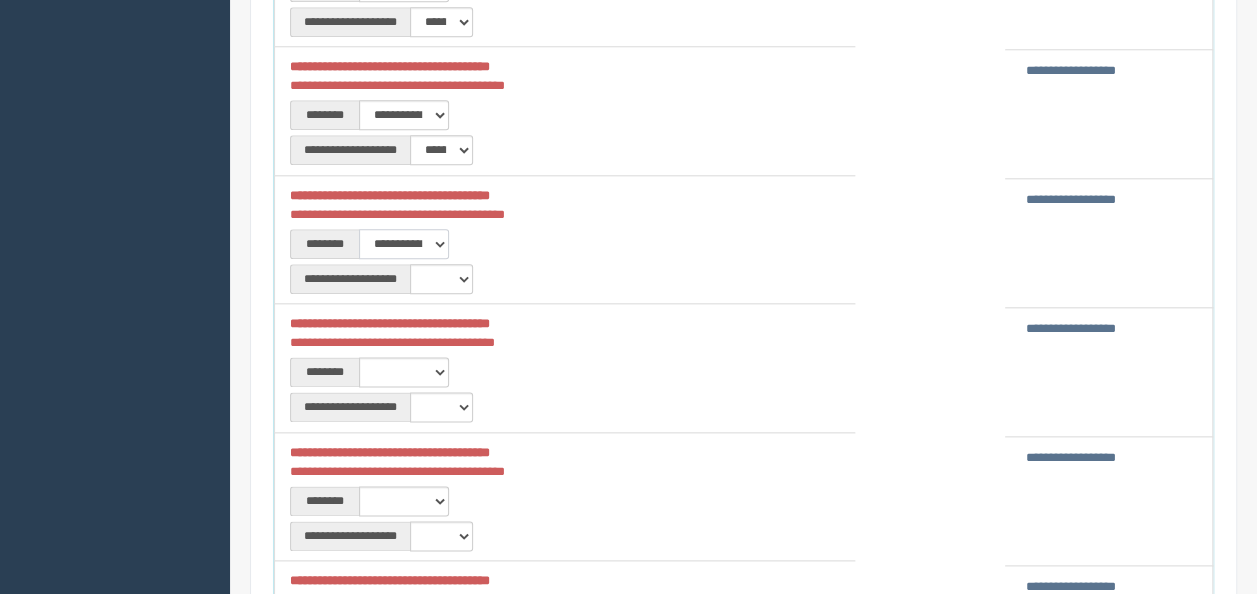 click on "**********" at bounding box center (404, 244) 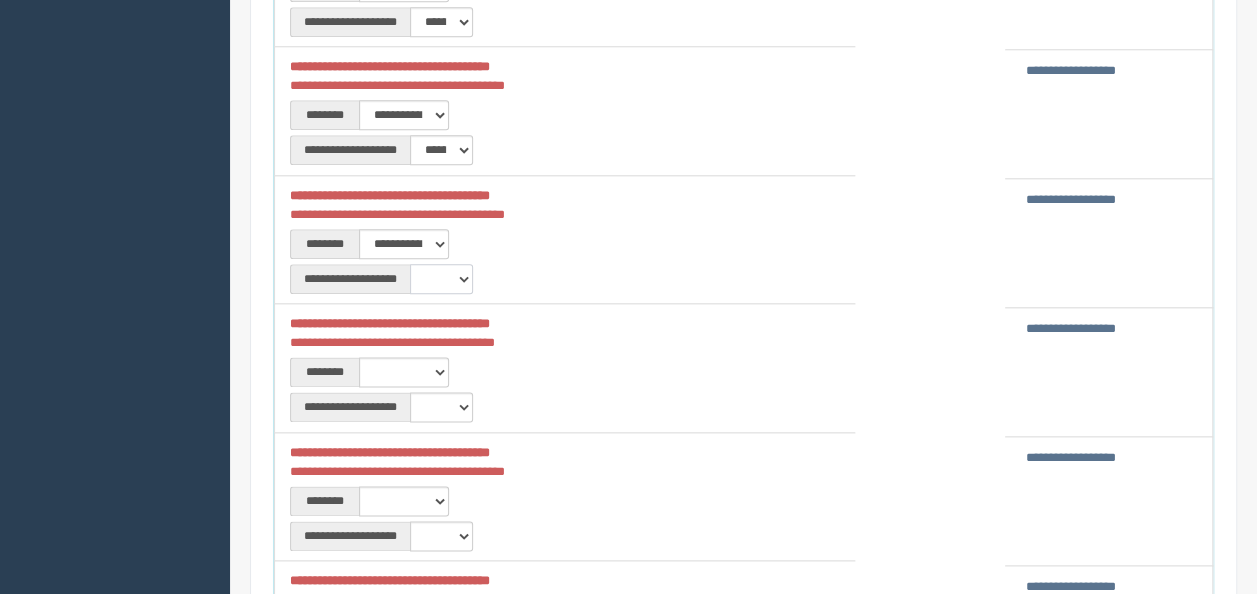 click on "**********" at bounding box center [441, 279] 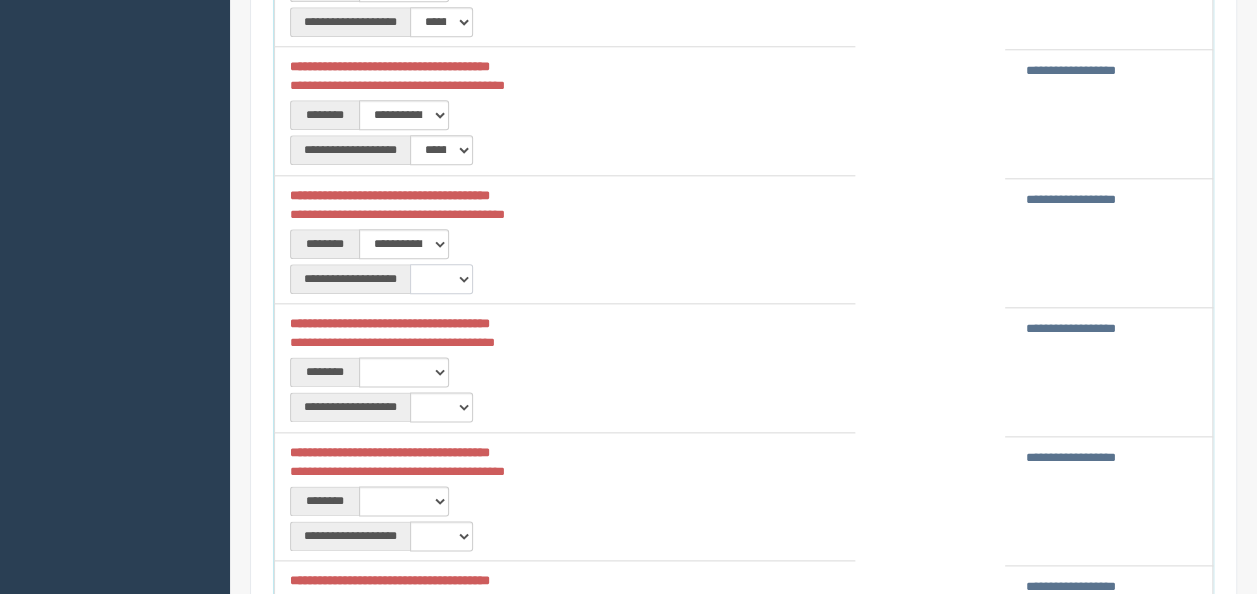 select on "**" 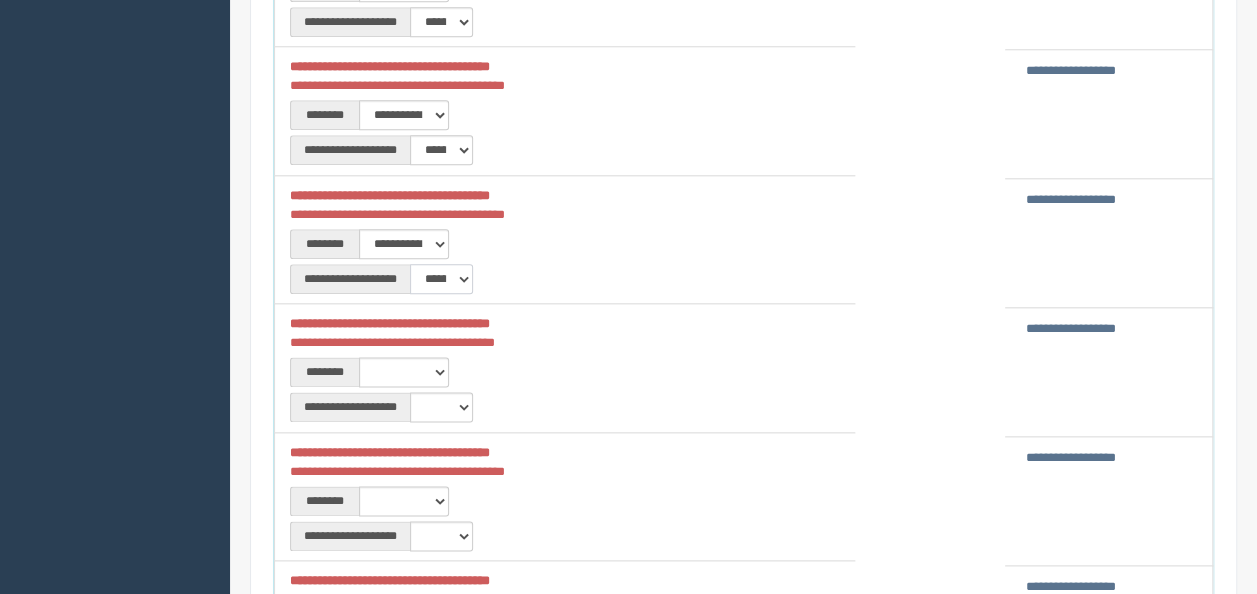 click on "**********" at bounding box center [441, 279] 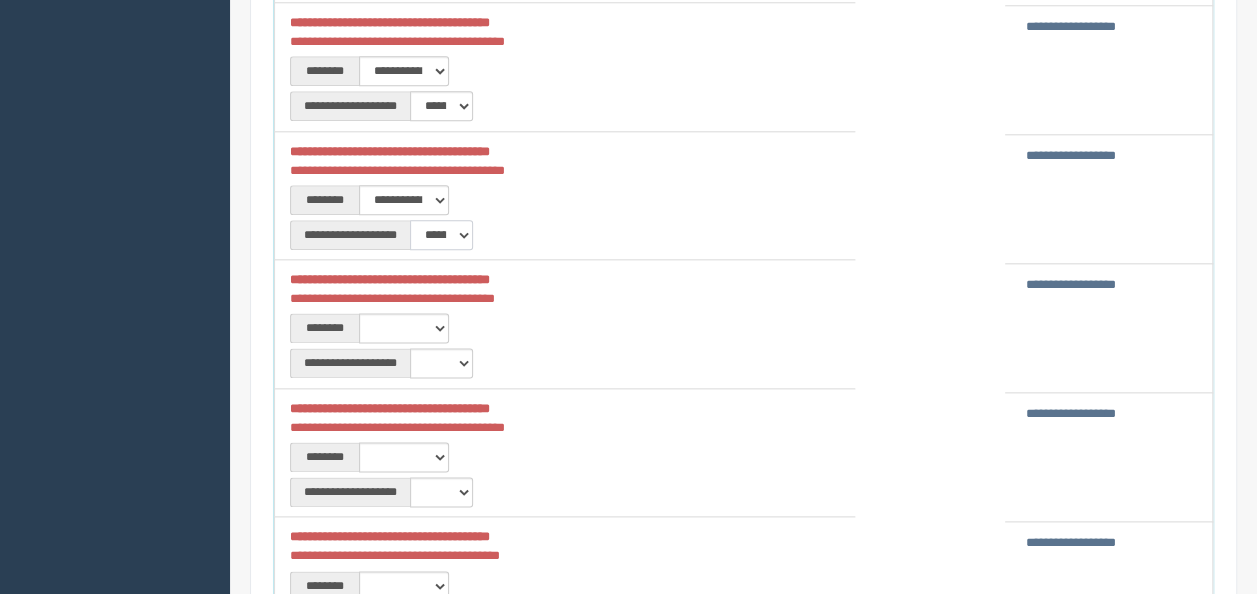 scroll, scrollTop: 1200, scrollLeft: 0, axis: vertical 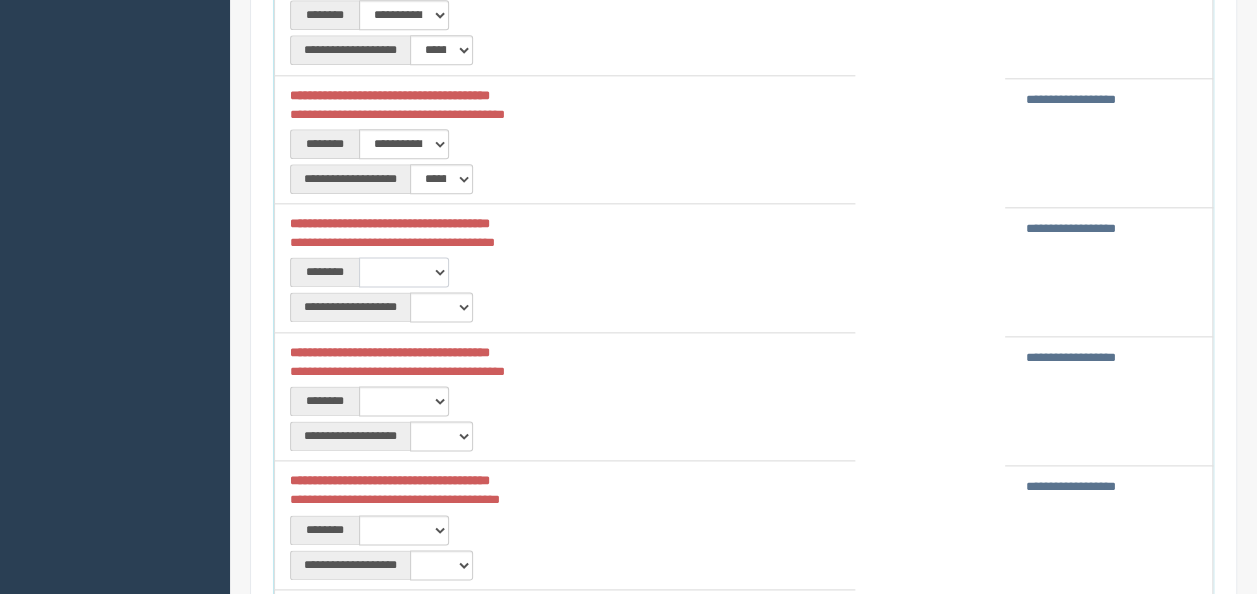 click on "**********" at bounding box center (404, 272) 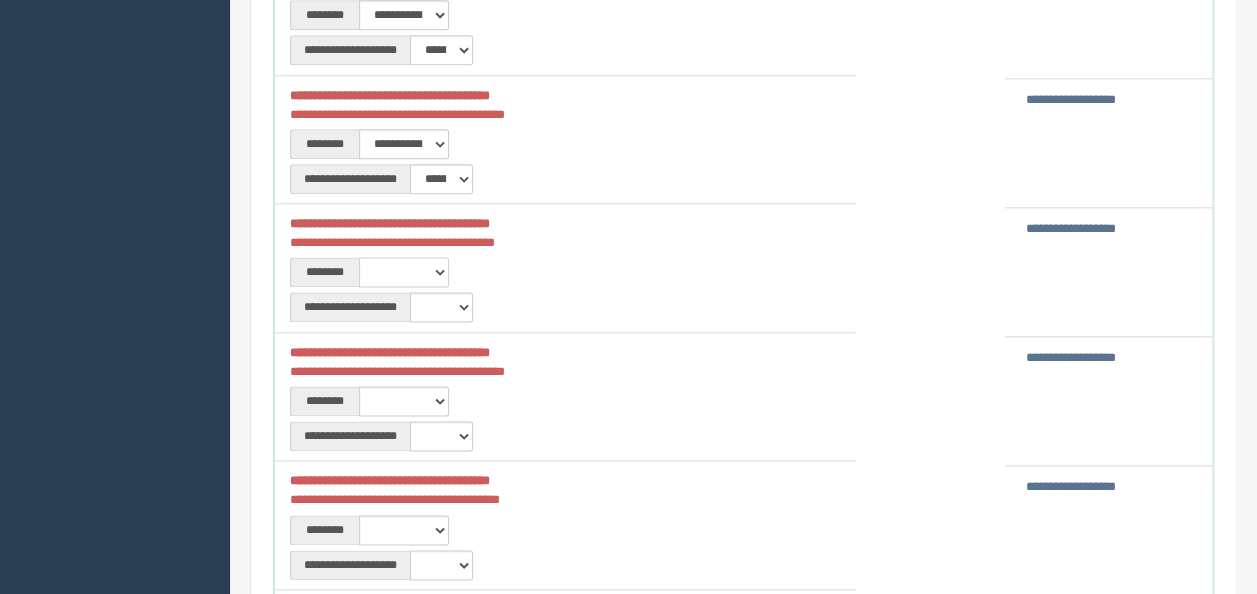 select on "****" 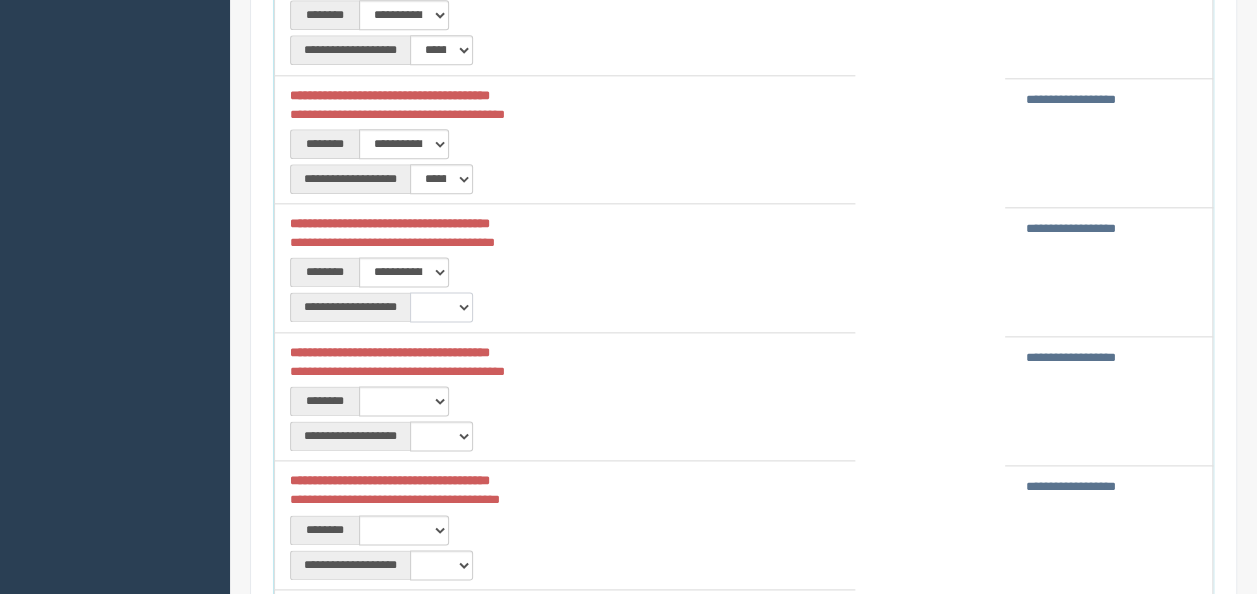 click on "**********" at bounding box center (441, 307) 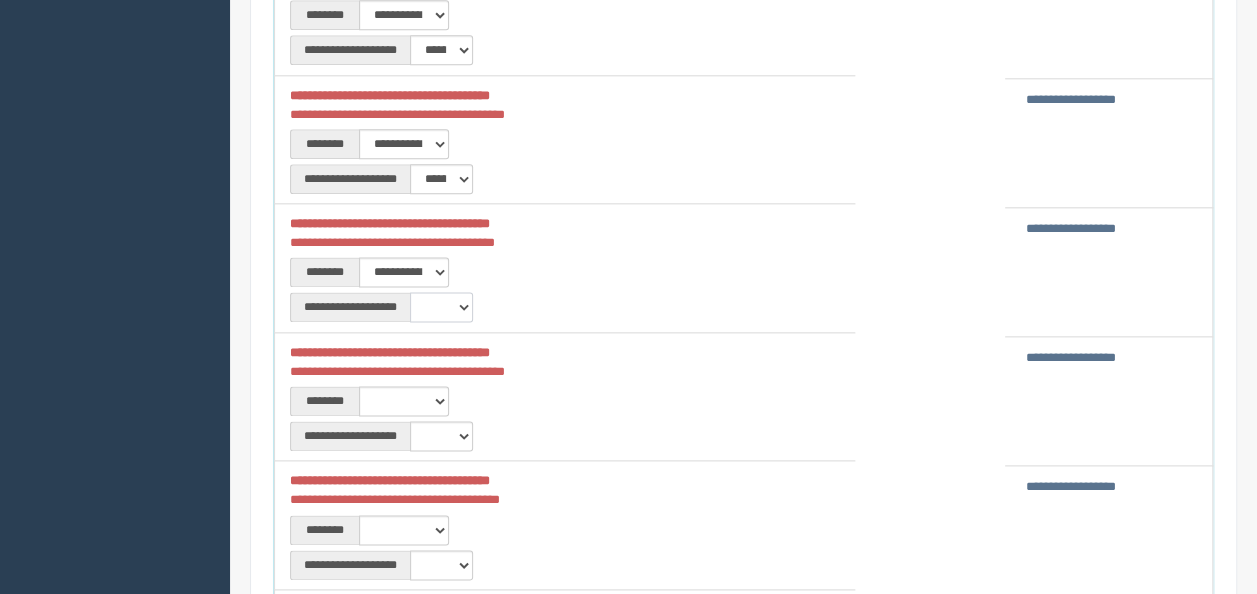 select on "**" 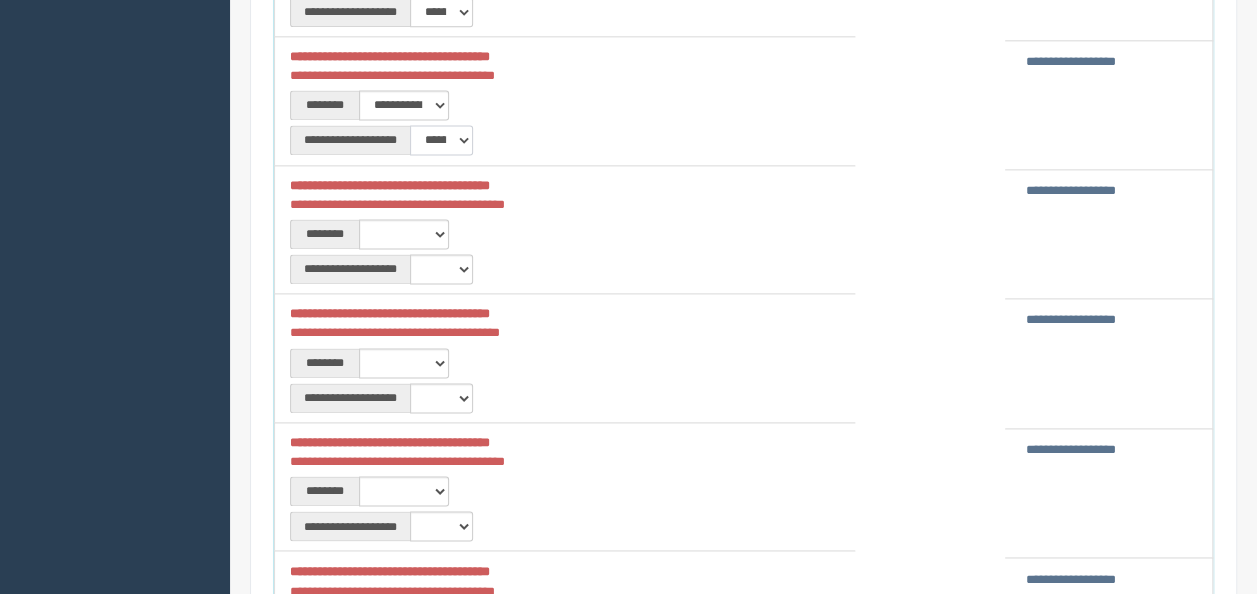 scroll, scrollTop: 1400, scrollLeft: 0, axis: vertical 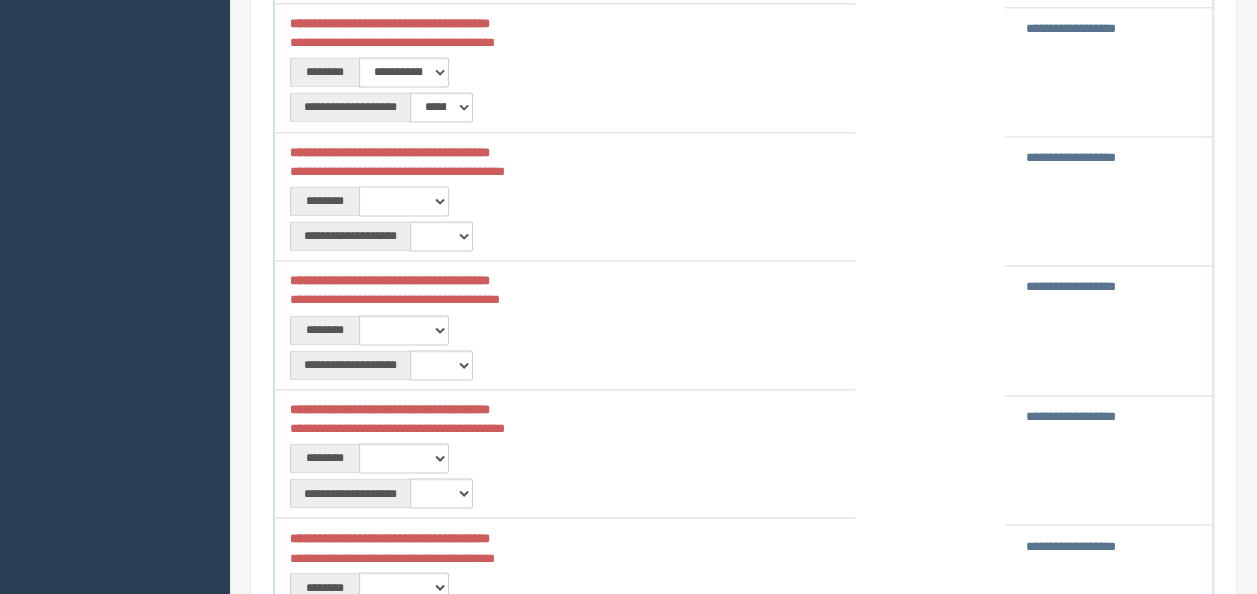 click on "**********" at bounding box center [404, 201] 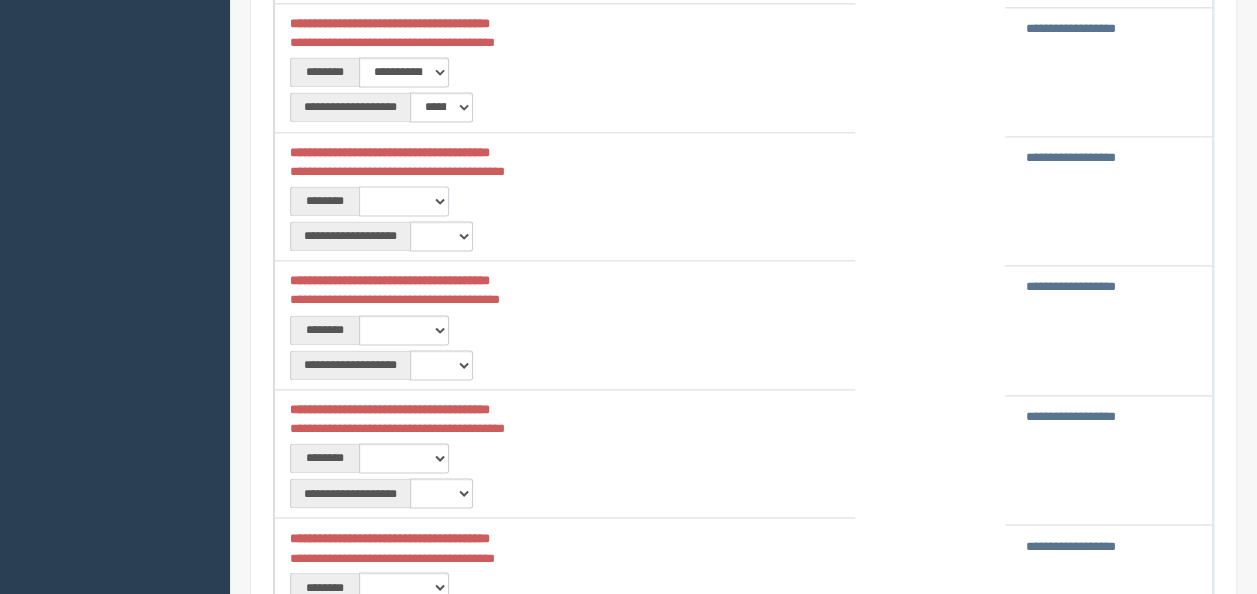 select on "****" 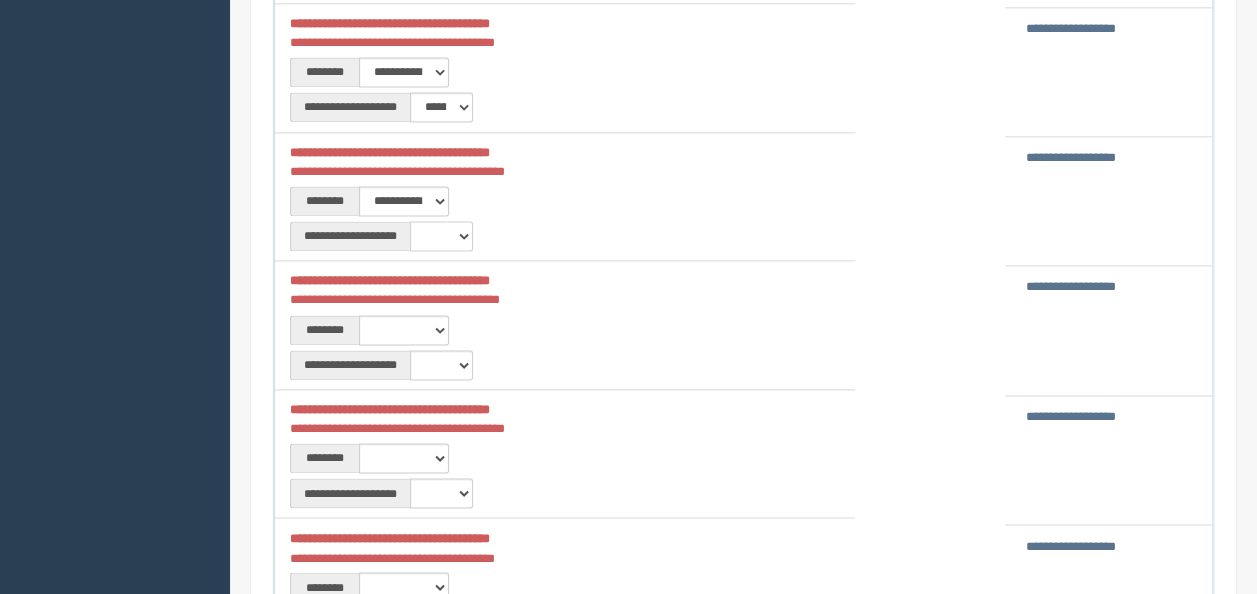 click on "**********" at bounding box center [441, 236] 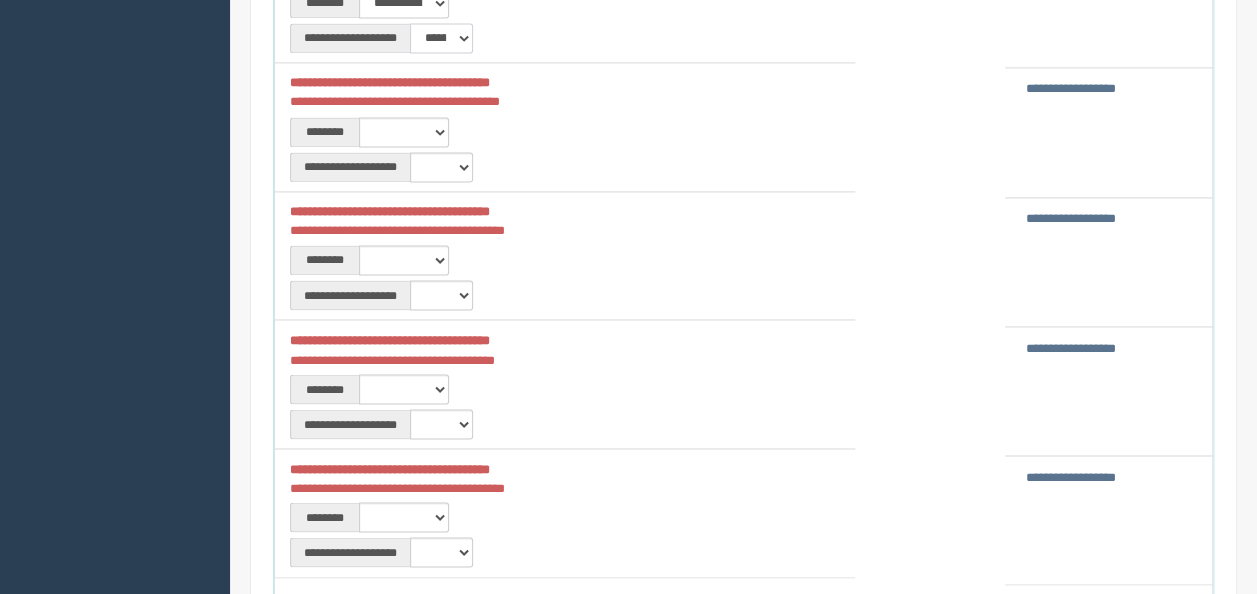 scroll, scrollTop: 1600, scrollLeft: 0, axis: vertical 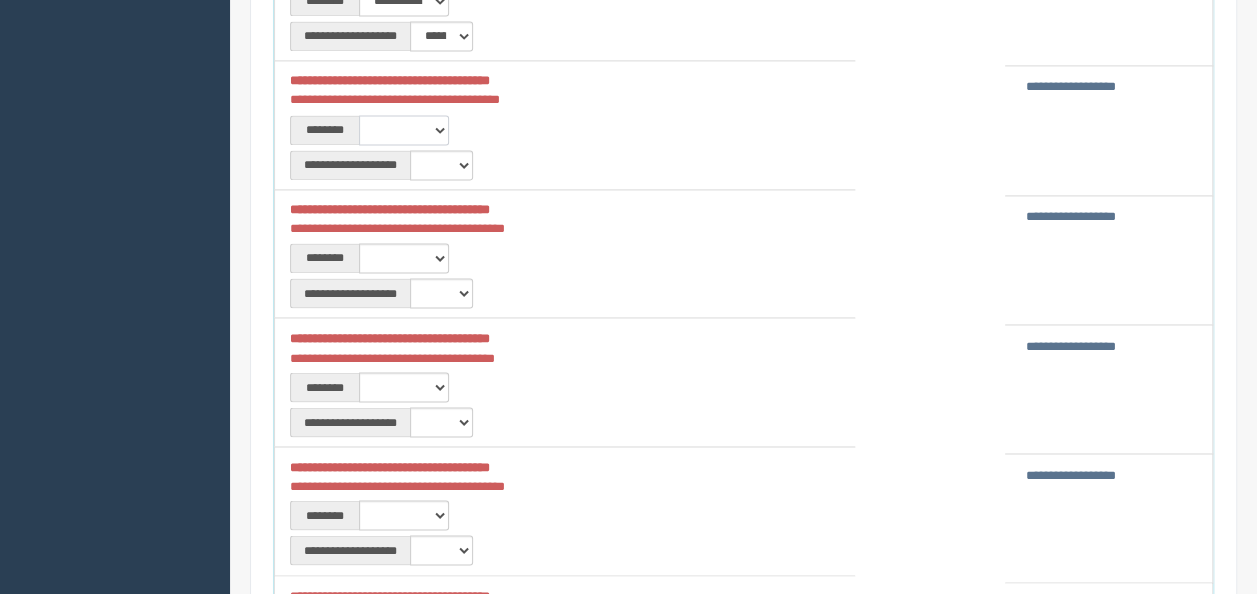 click on "**********" at bounding box center (404, 130) 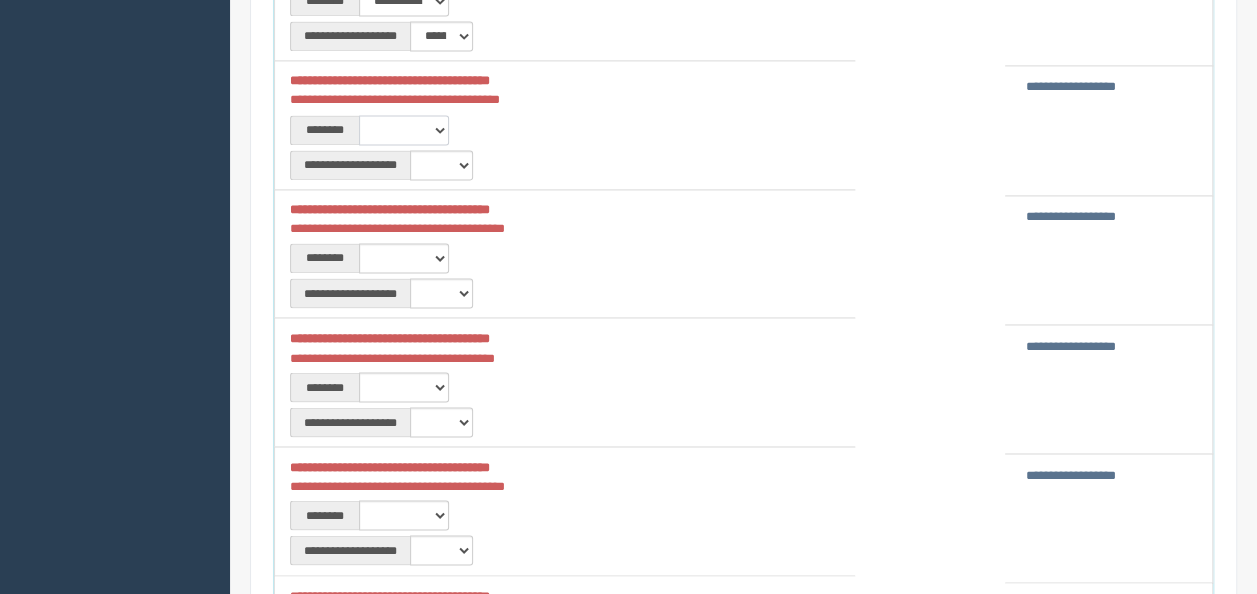 select on "****" 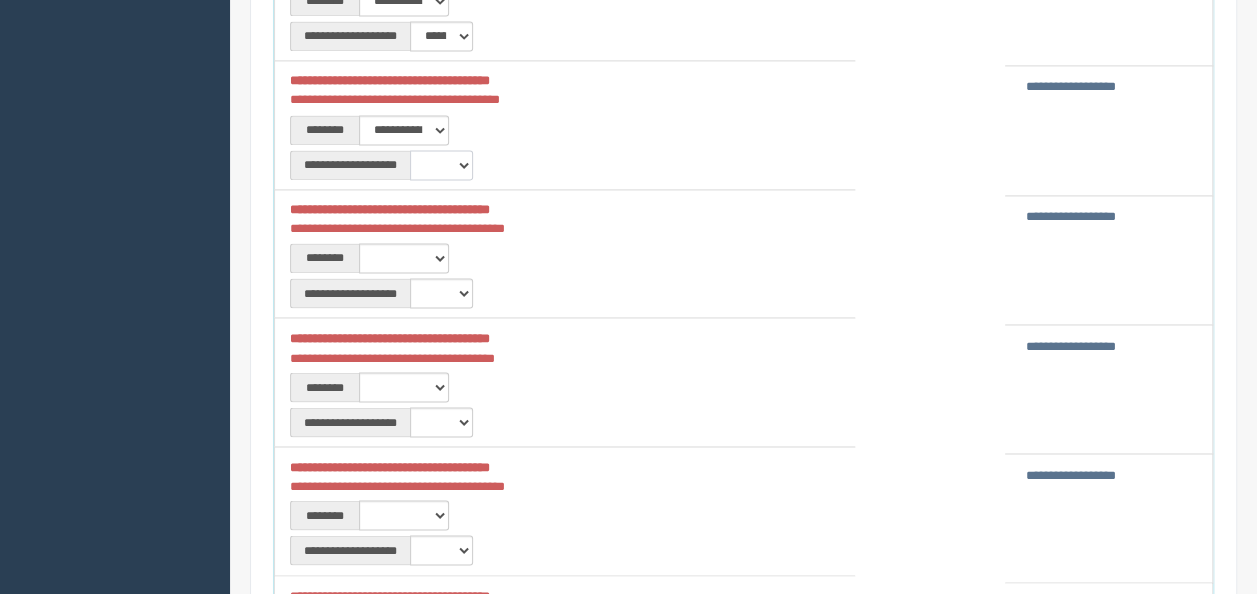 click on "**********" at bounding box center [441, 165] 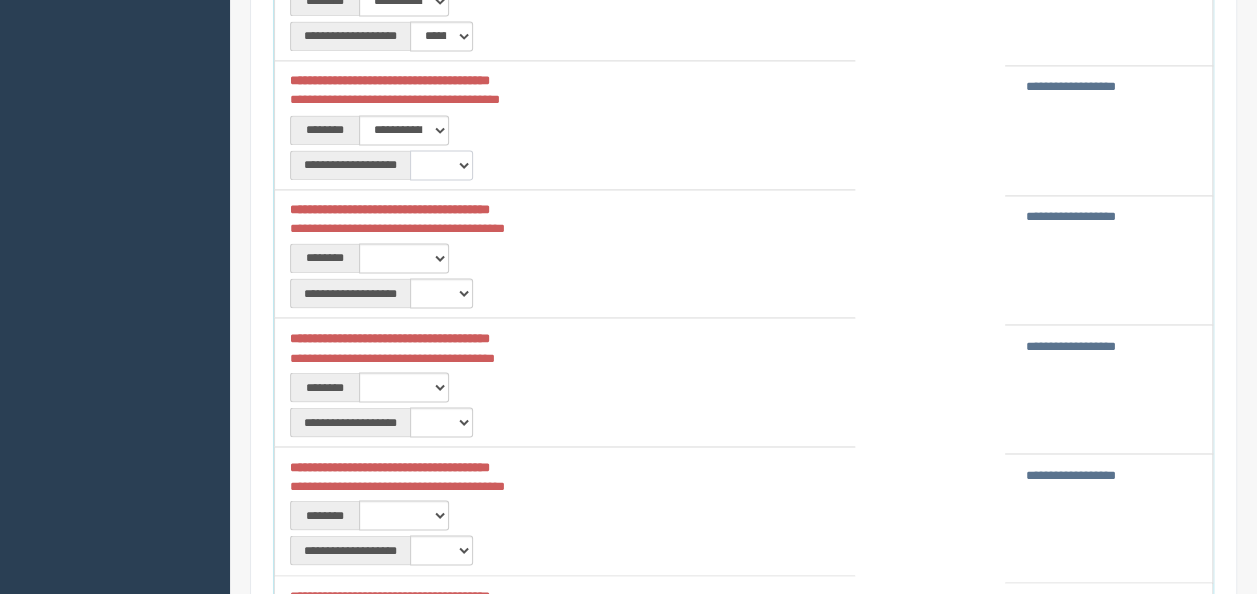 select on "**" 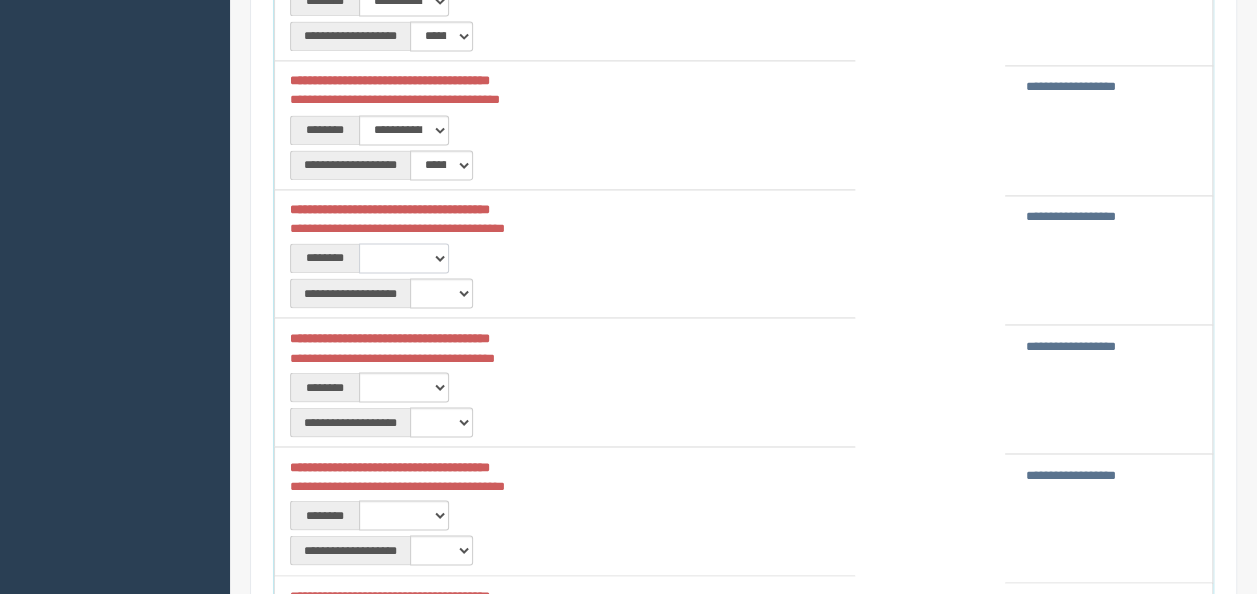 click on "**********" at bounding box center (404, 258) 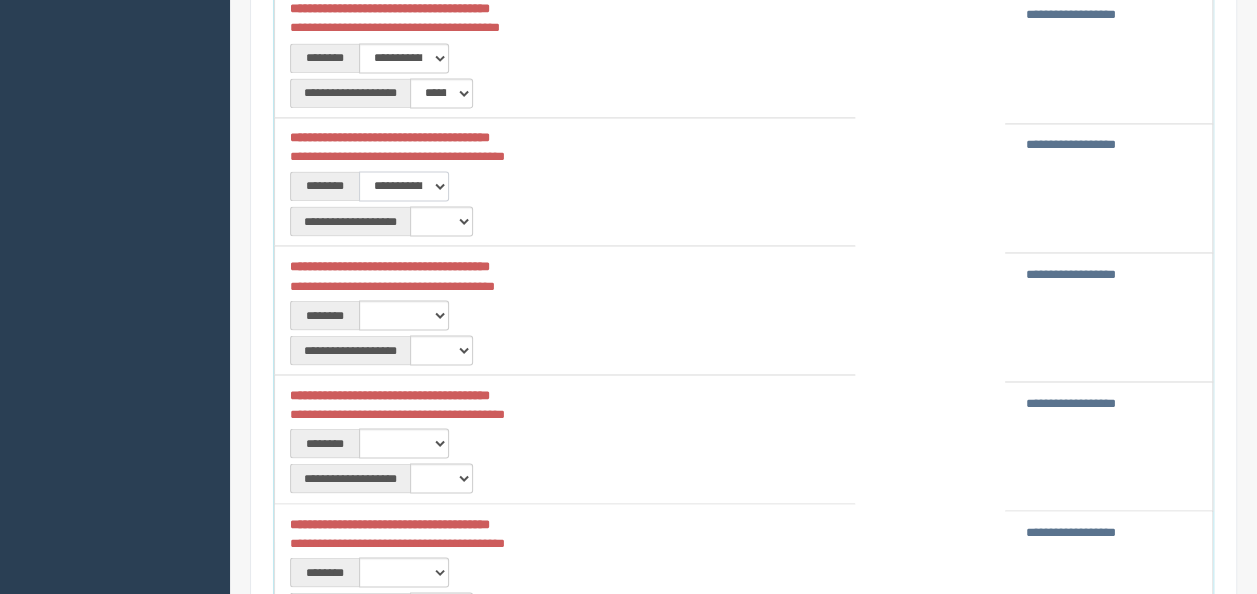 scroll, scrollTop: 1700, scrollLeft: 0, axis: vertical 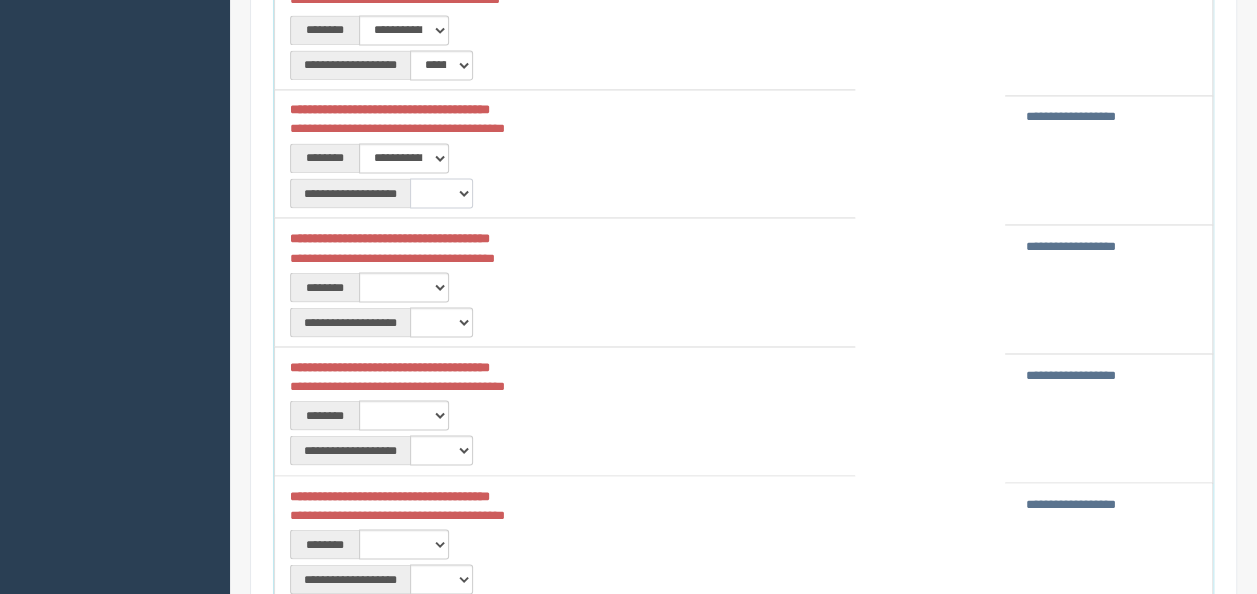 click on "**********" at bounding box center (441, 193) 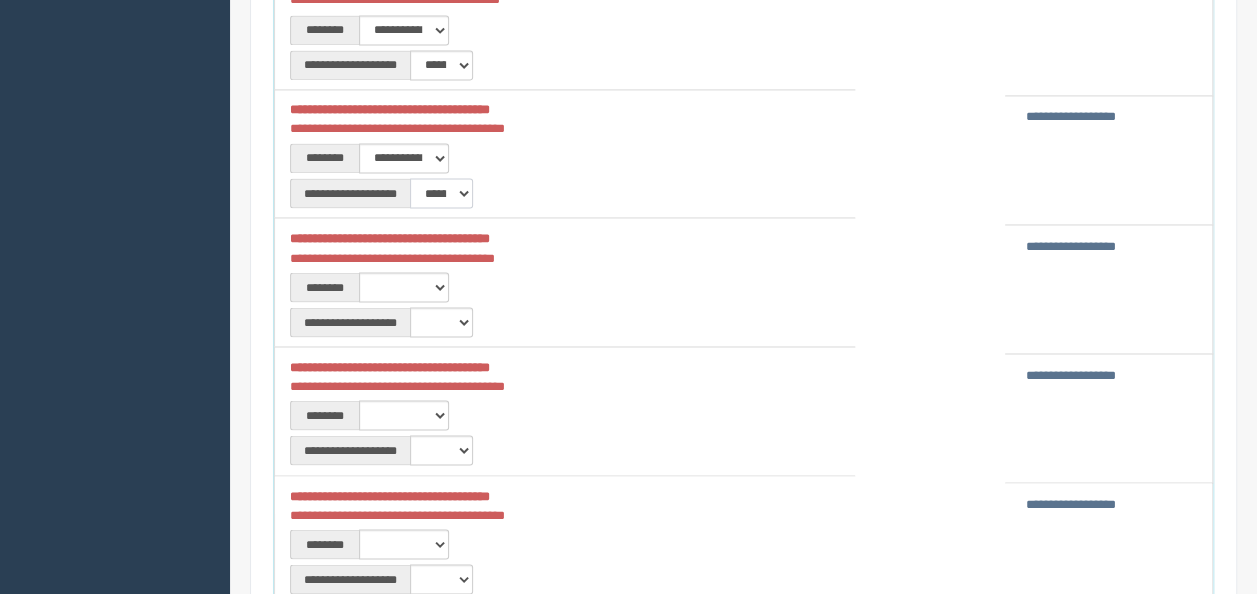 click on "**********" at bounding box center (441, 193) 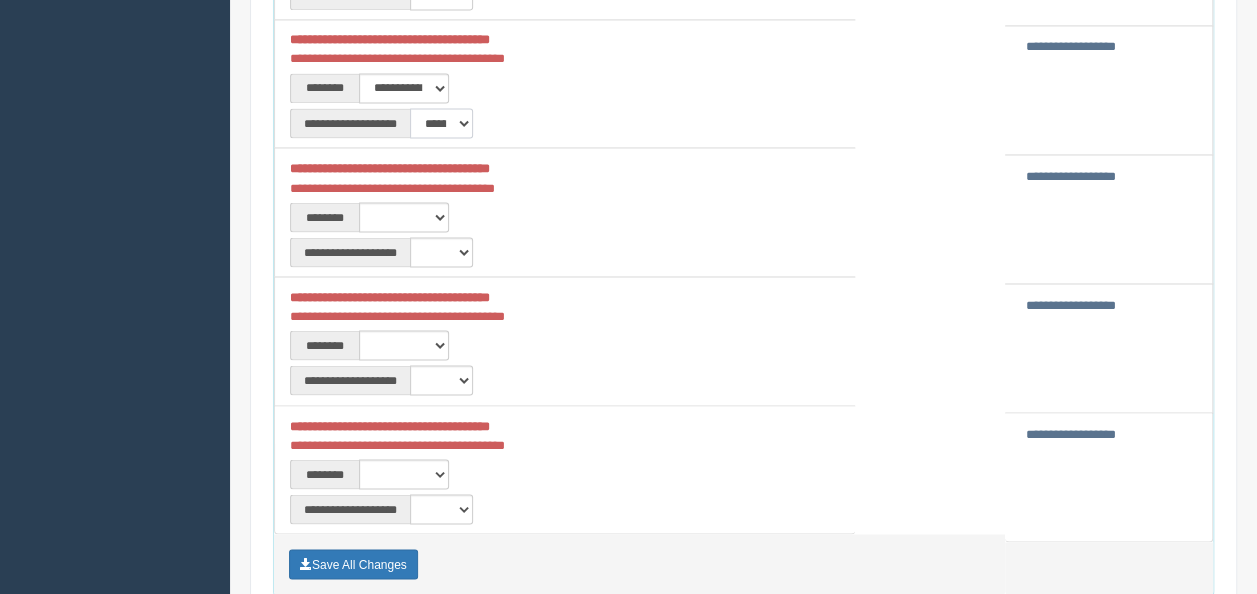 scroll, scrollTop: 1800, scrollLeft: 0, axis: vertical 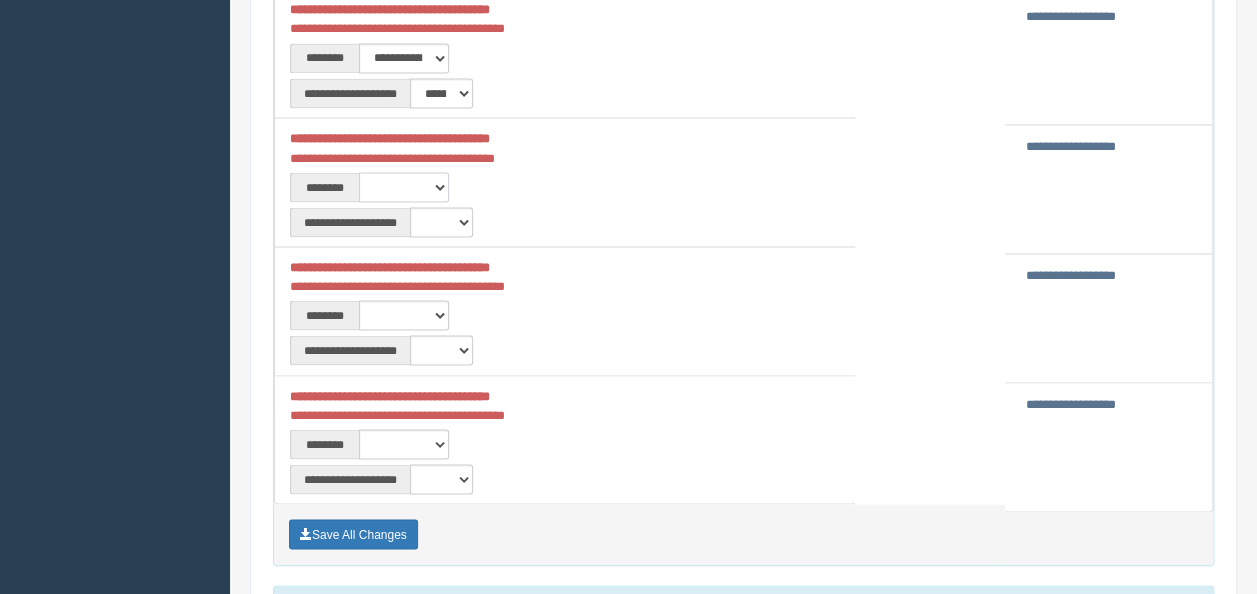 click on "**********" at bounding box center (404, 187) 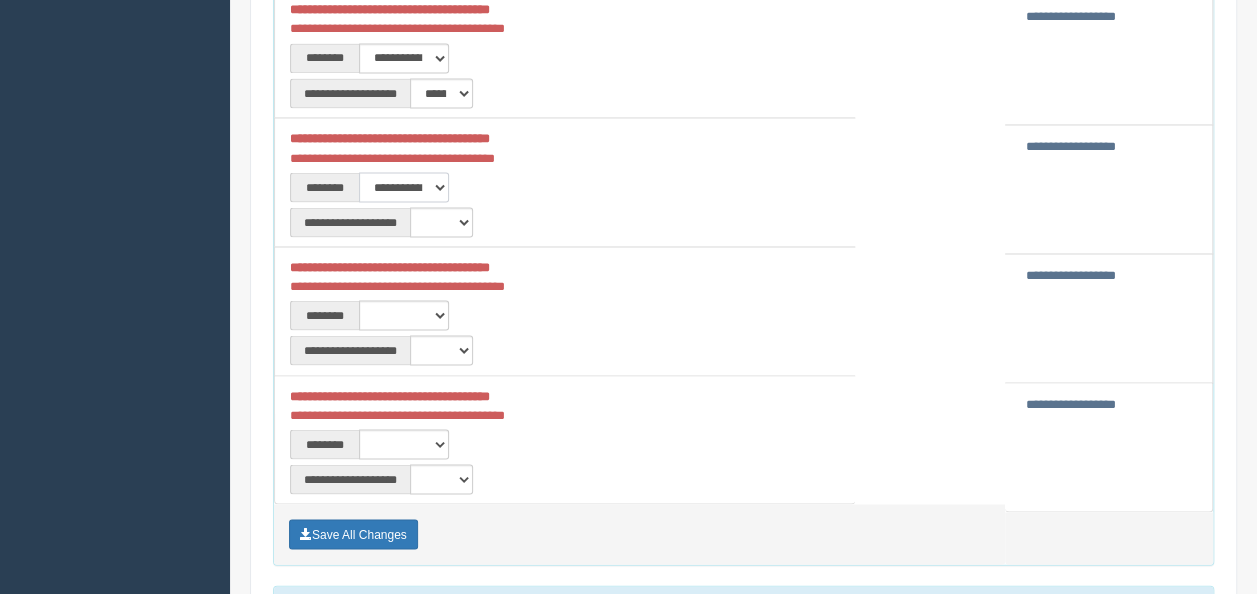 click on "**********" at bounding box center [404, 187] 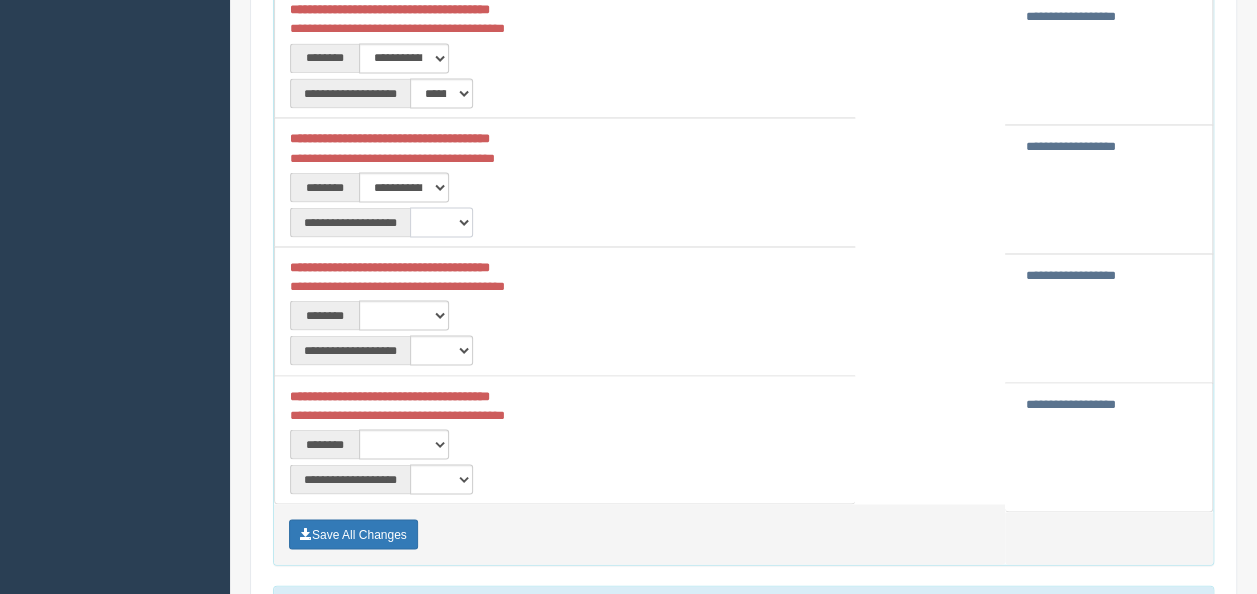 click on "**********" at bounding box center [441, 222] 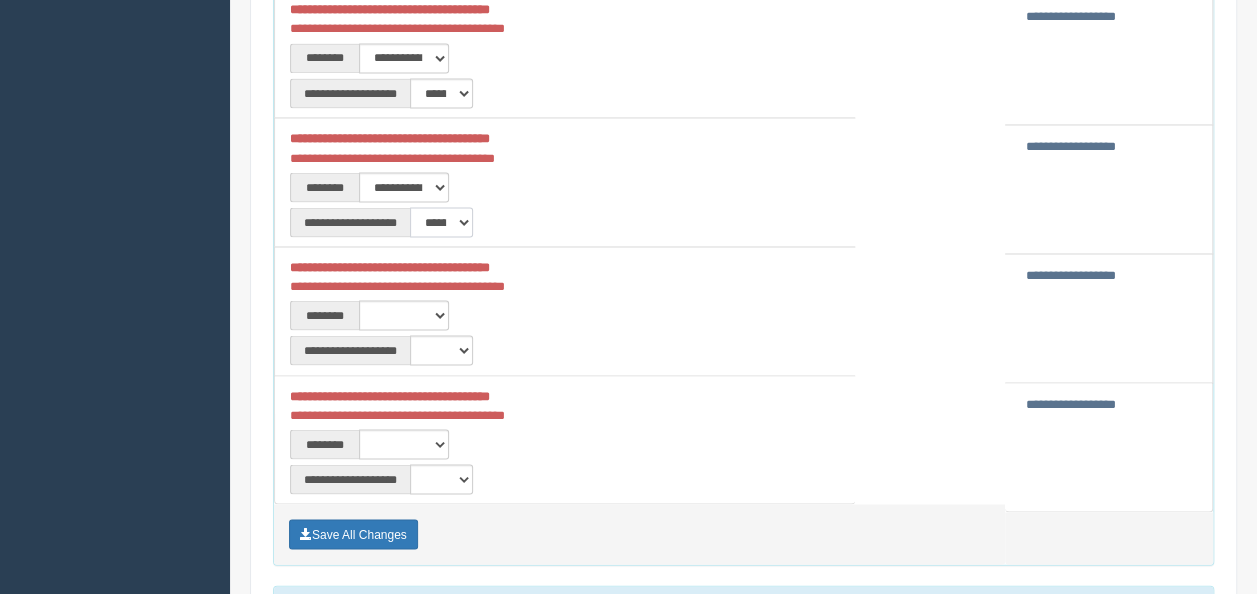 click on "**********" at bounding box center [441, 222] 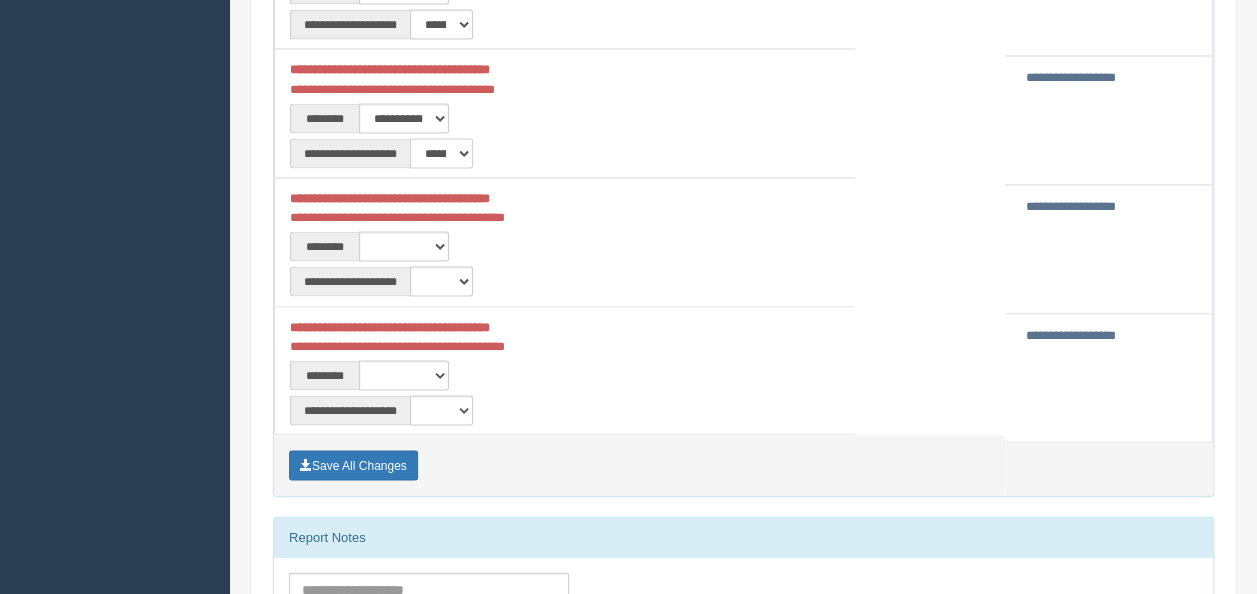 scroll, scrollTop: 1900, scrollLeft: 0, axis: vertical 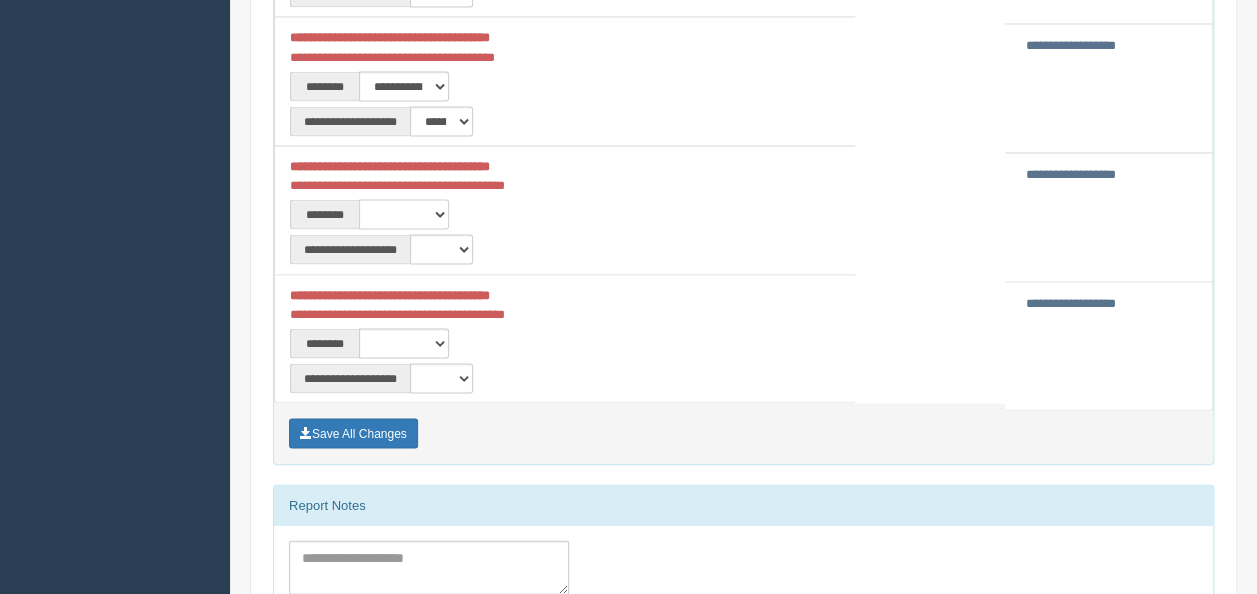click on "**********" at bounding box center [404, 215] 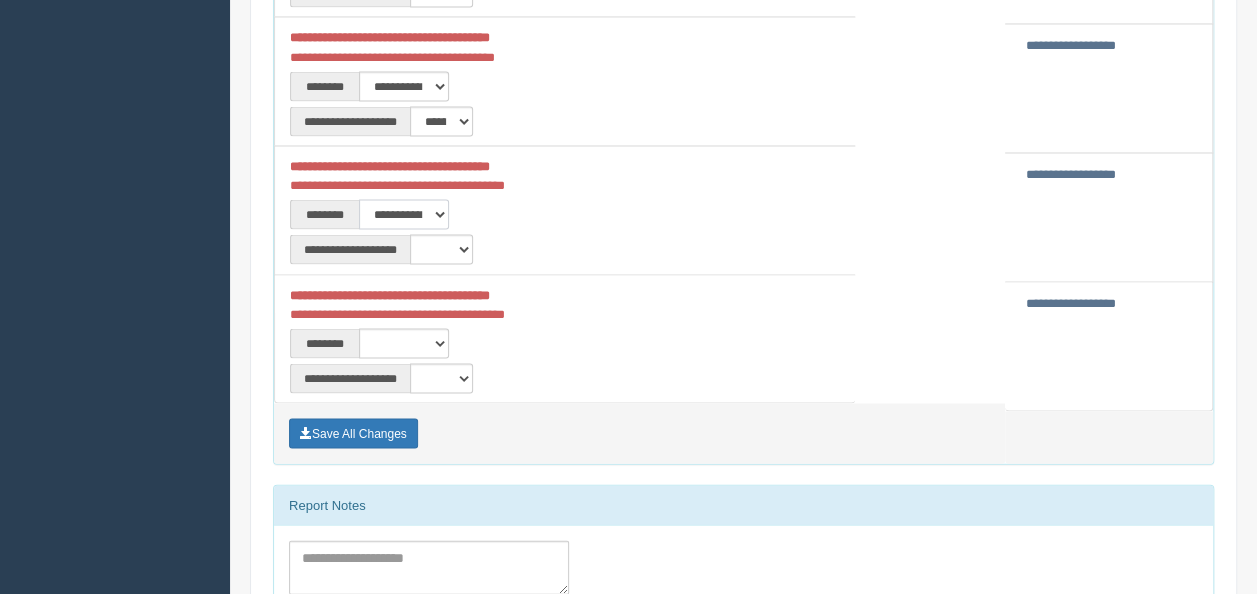 click on "**********" at bounding box center [404, 215] 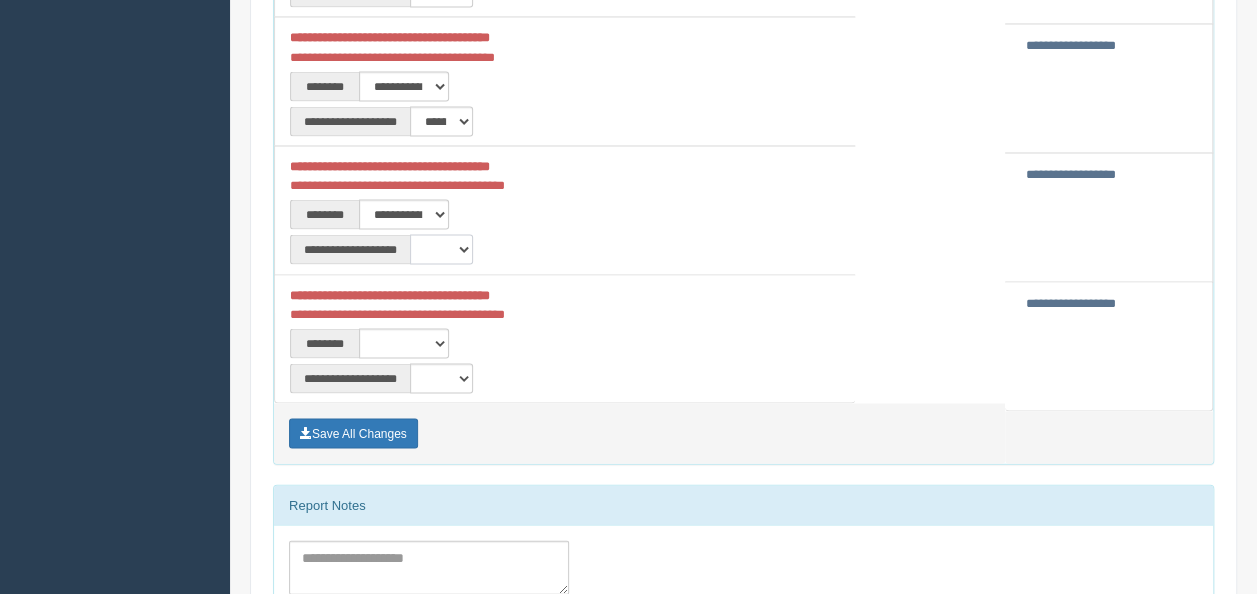 click on "**********" at bounding box center (441, 250) 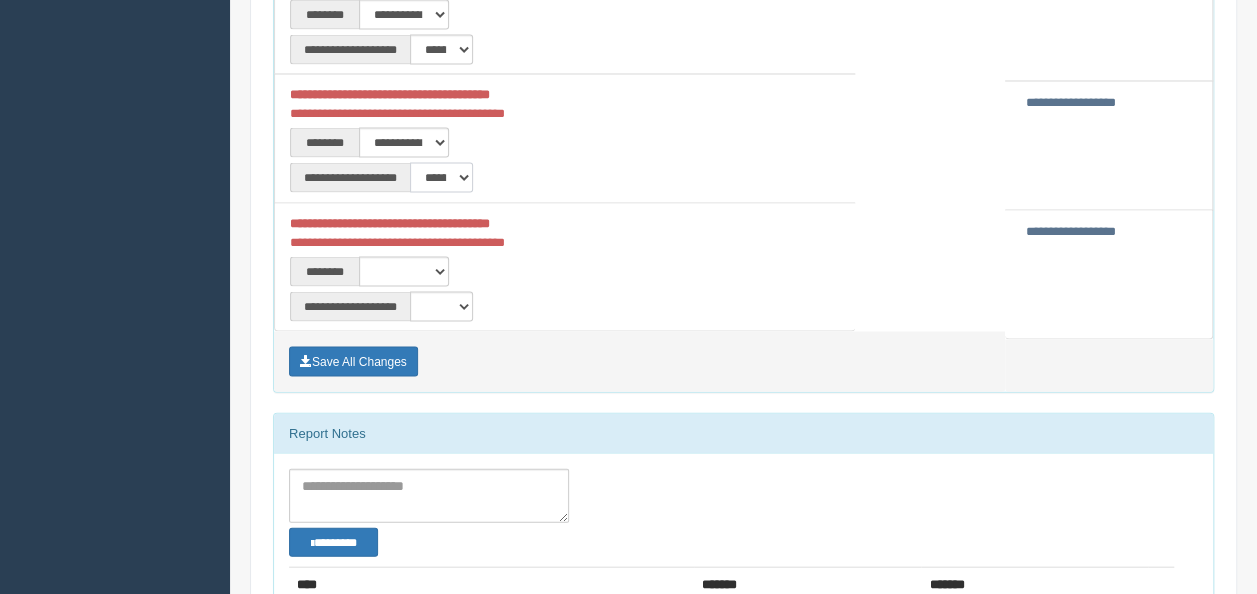 scroll, scrollTop: 2000, scrollLeft: 0, axis: vertical 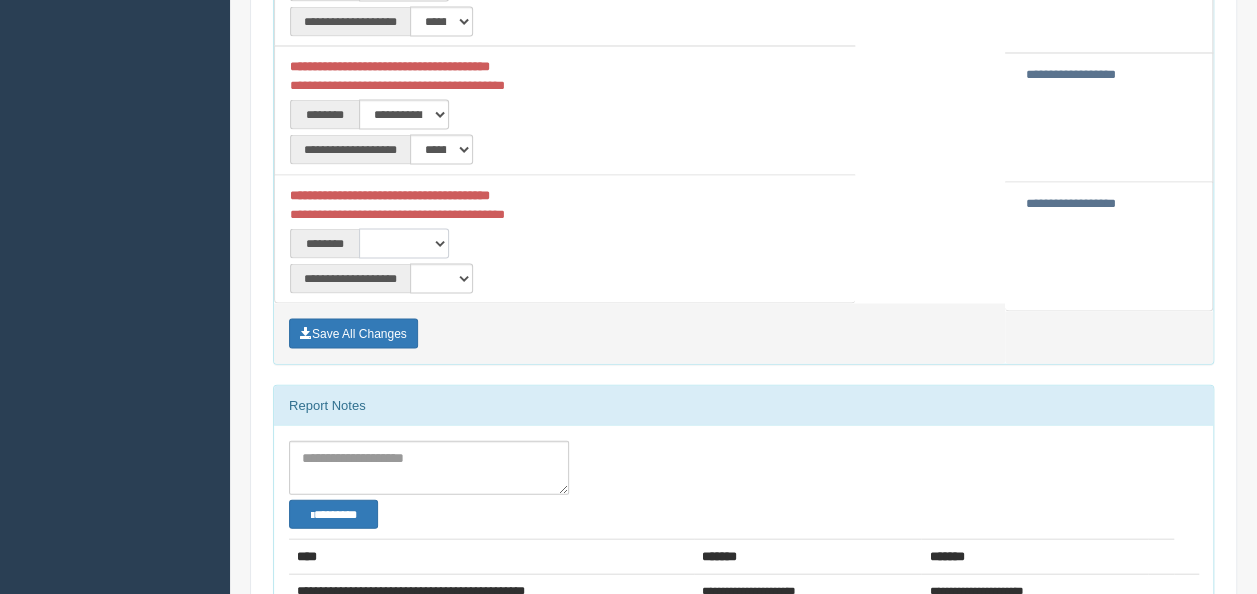 click on "**********" at bounding box center [404, 244] 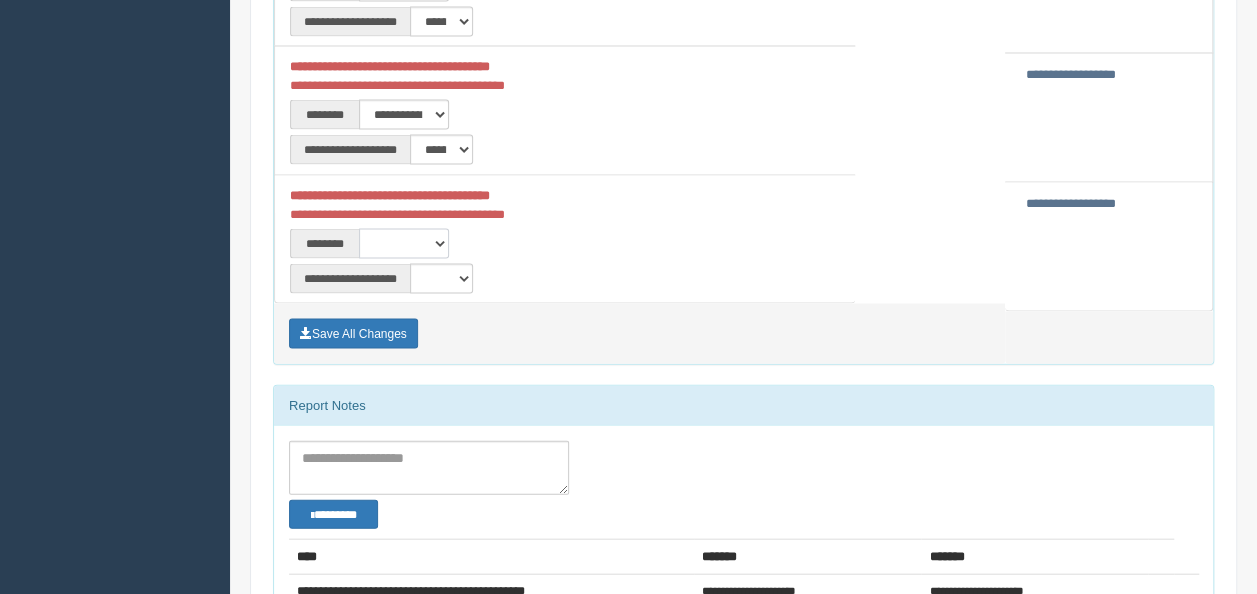 select on "****" 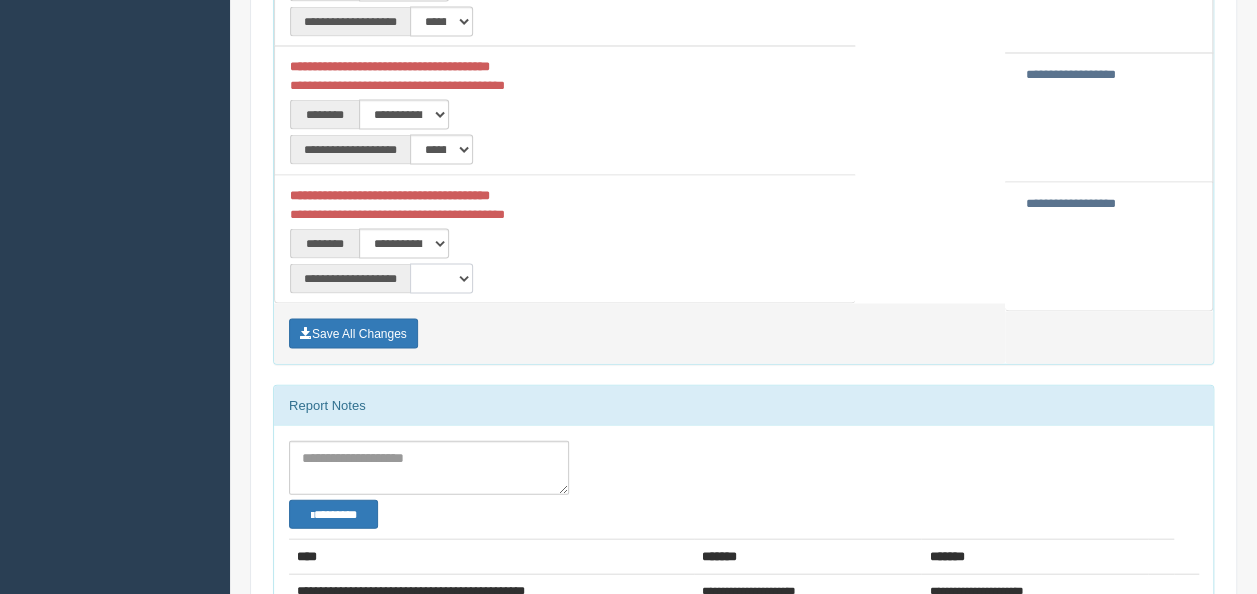 click on "**********" at bounding box center [441, 279] 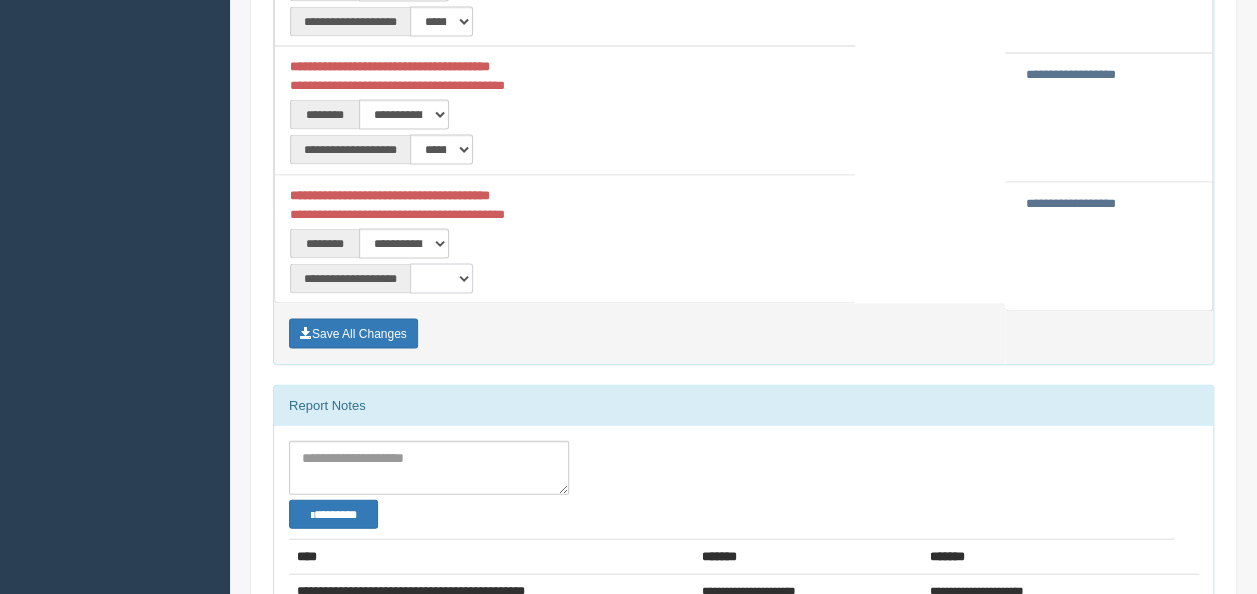 select on "**" 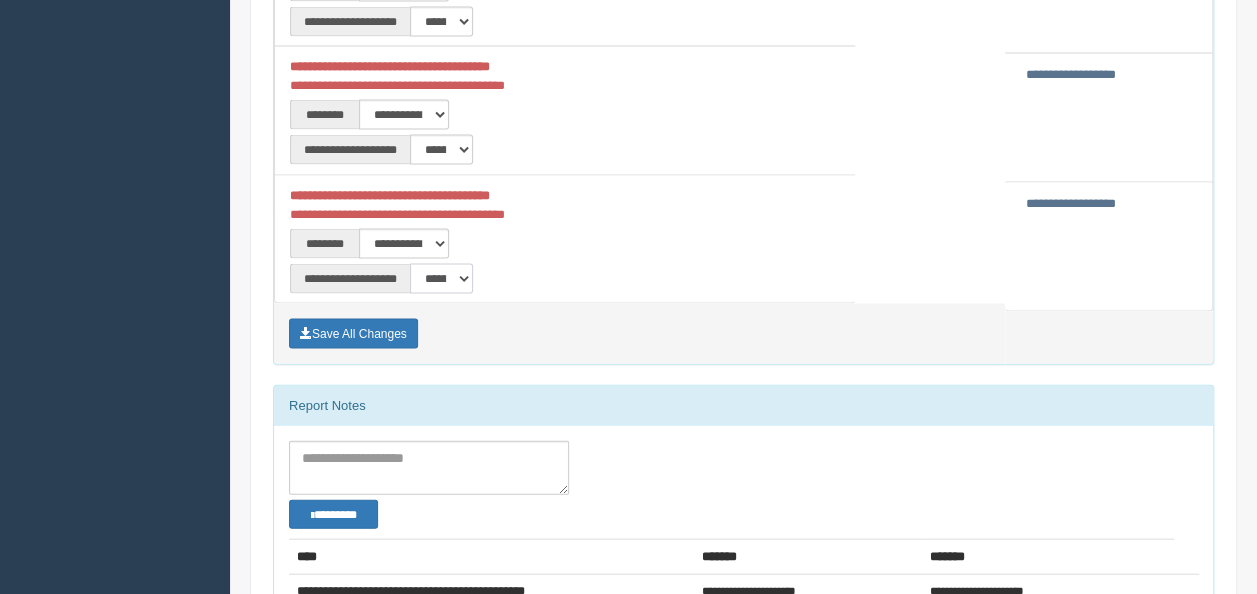 click on "**********" at bounding box center [441, 279] 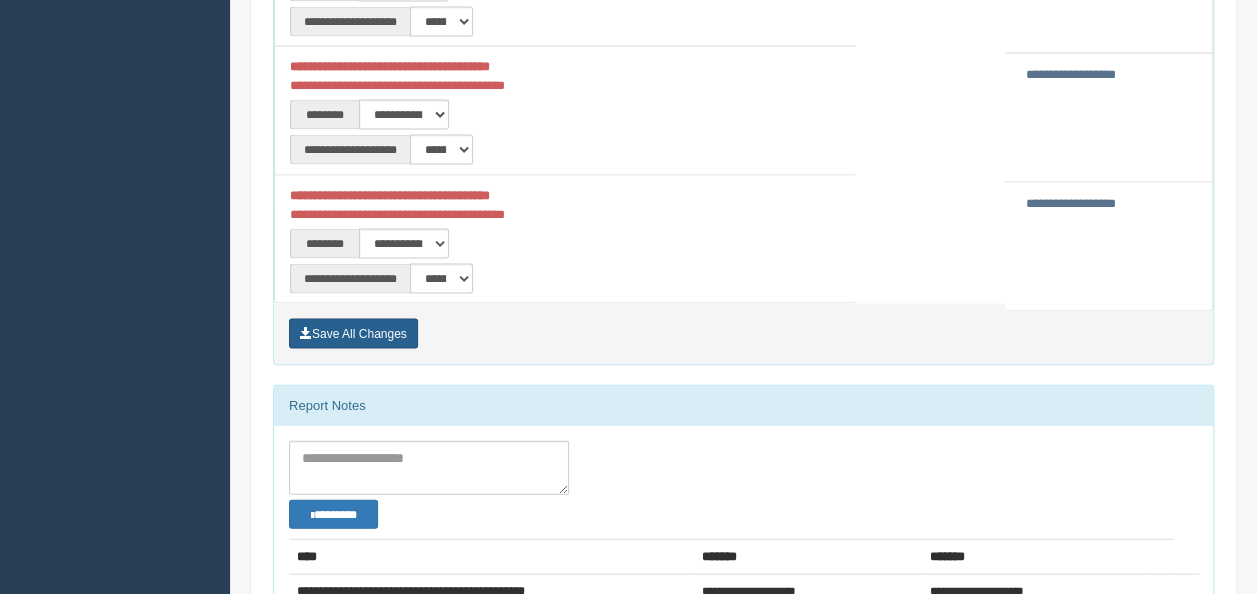 click on "Save All Changes" at bounding box center (353, 334) 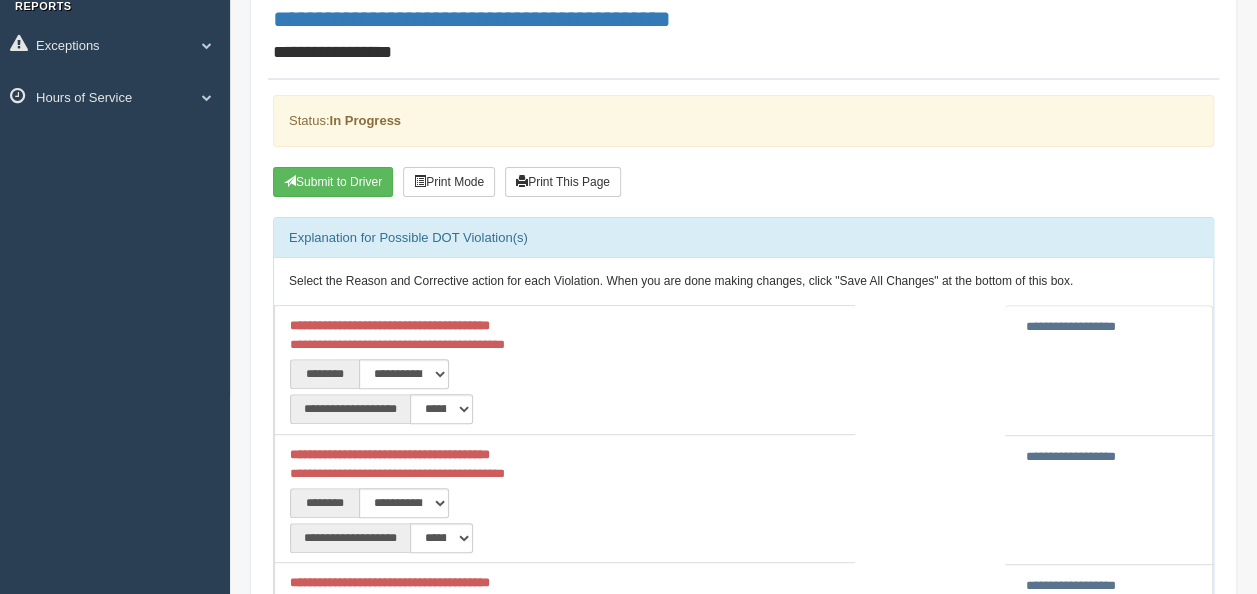 scroll, scrollTop: 200, scrollLeft: 0, axis: vertical 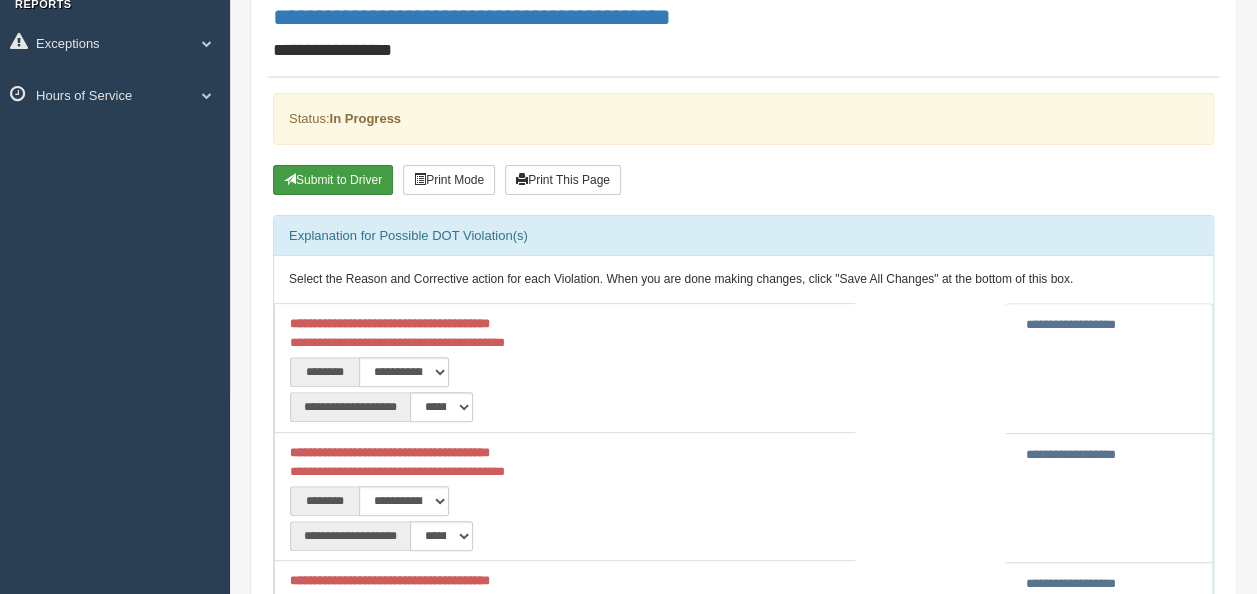 click on "Submit to Driver" at bounding box center (333, 180) 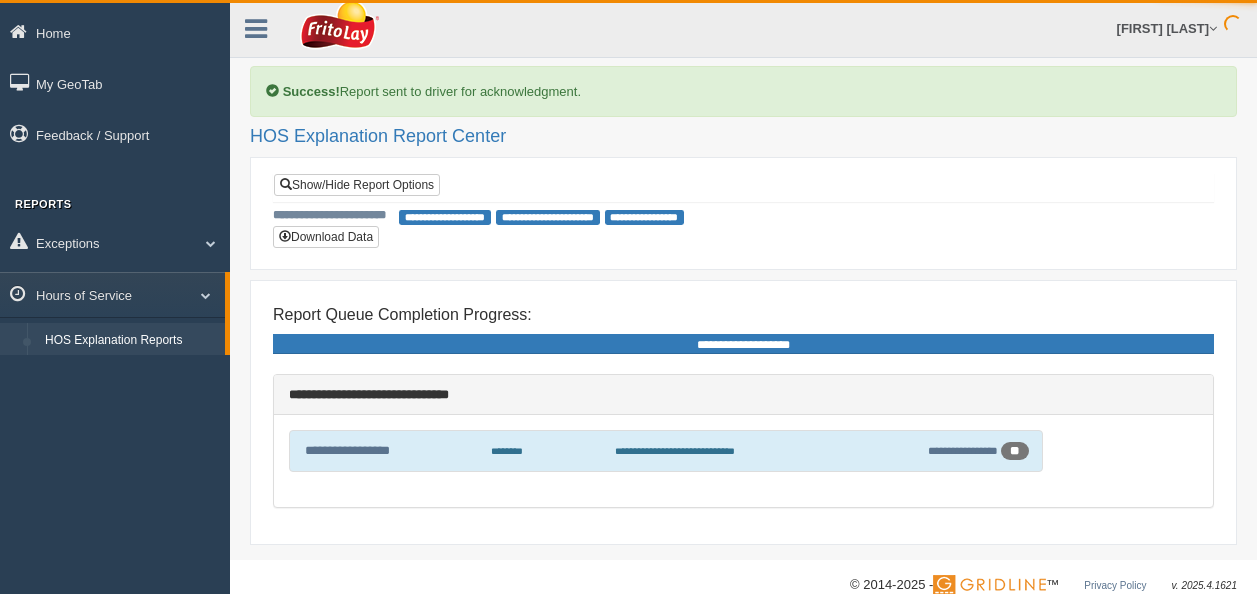 scroll, scrollTop: 0, scrollLeft: 0, axis: both 